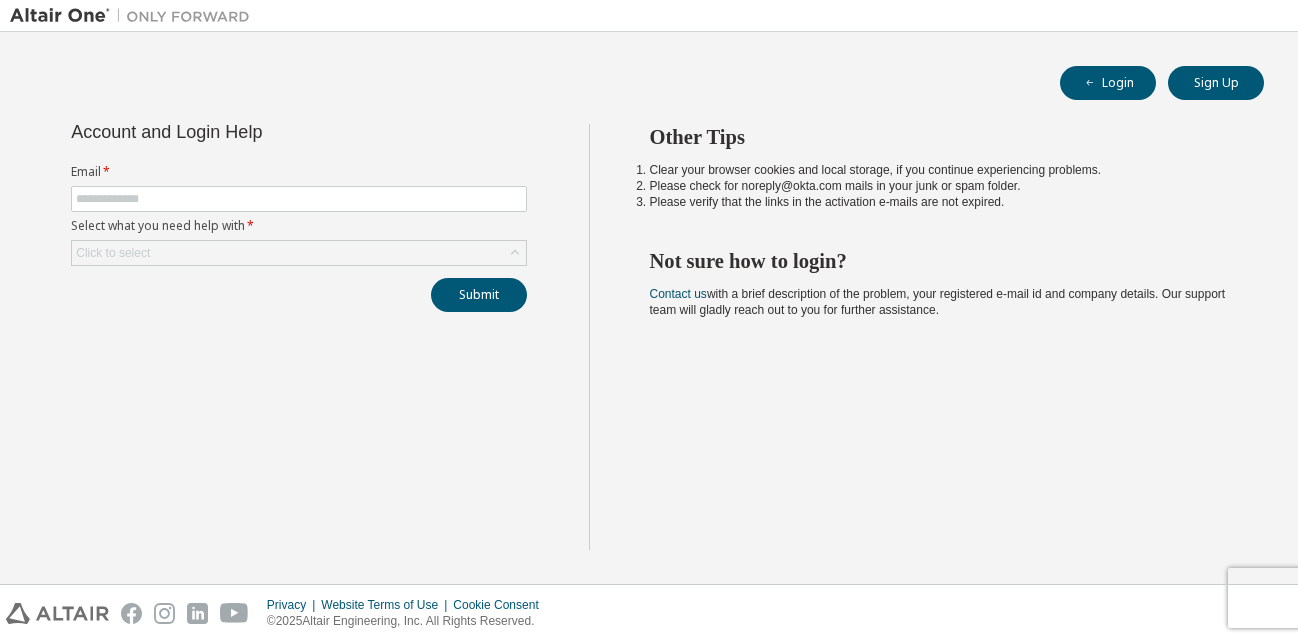 scroll, scrollTop: 0, scrollLeft: 0, axis: both 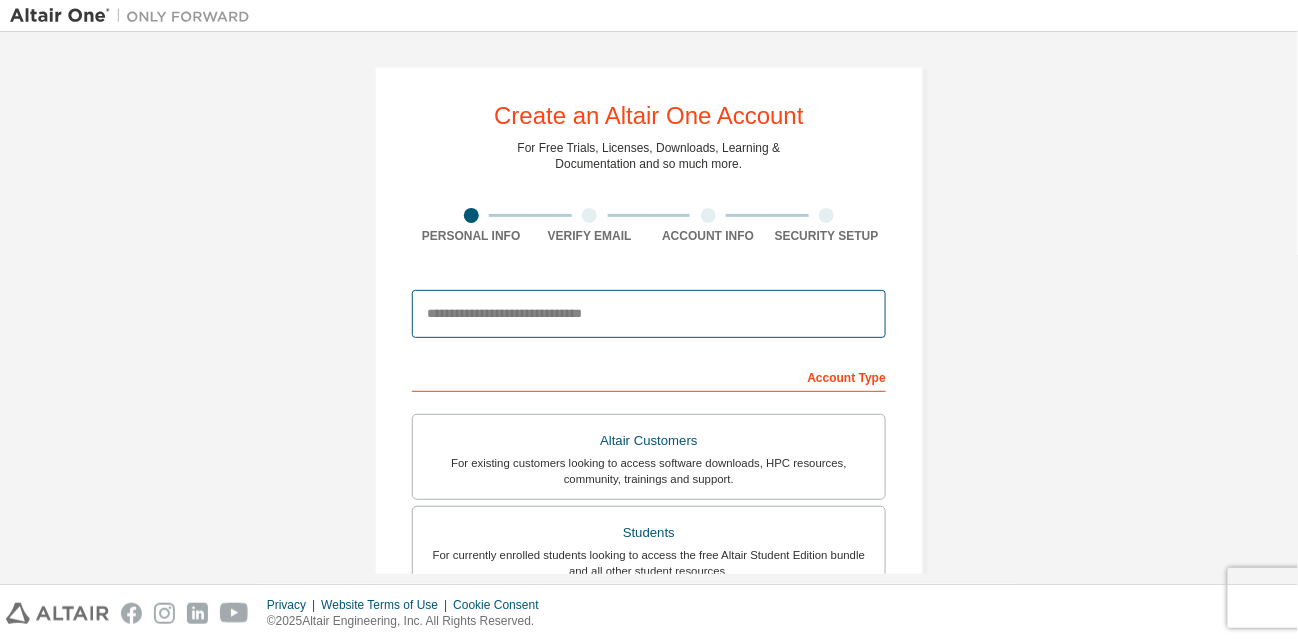 click at bounding box center (649, 314) 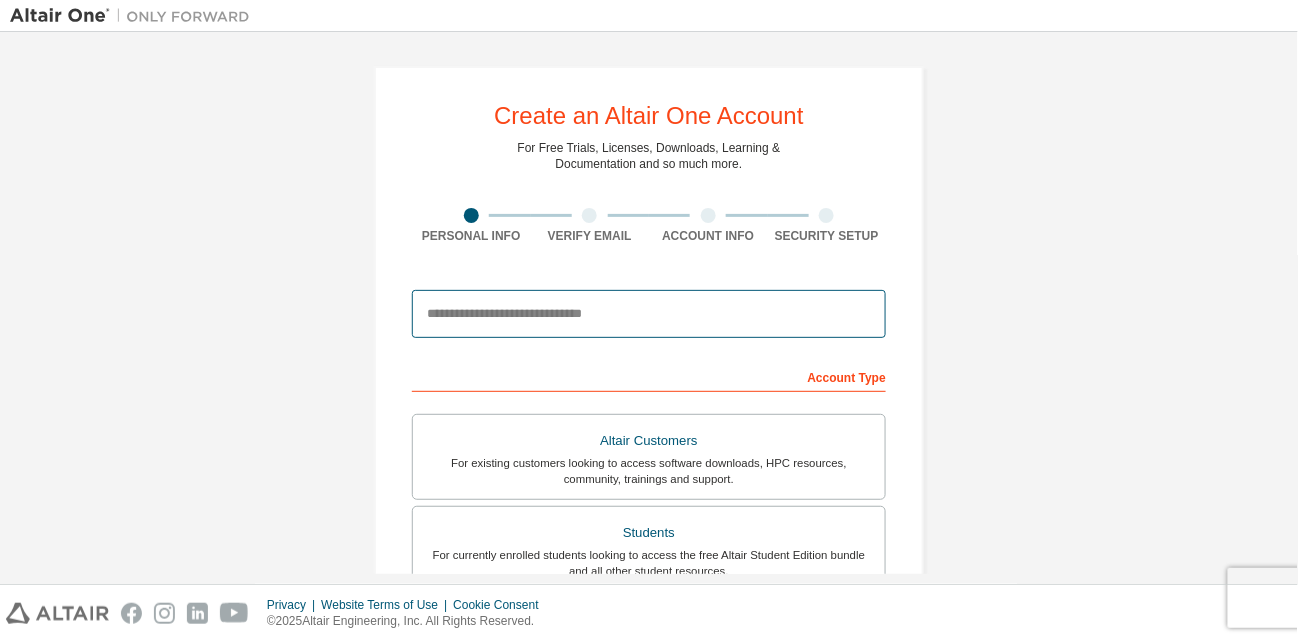 type on "**********" 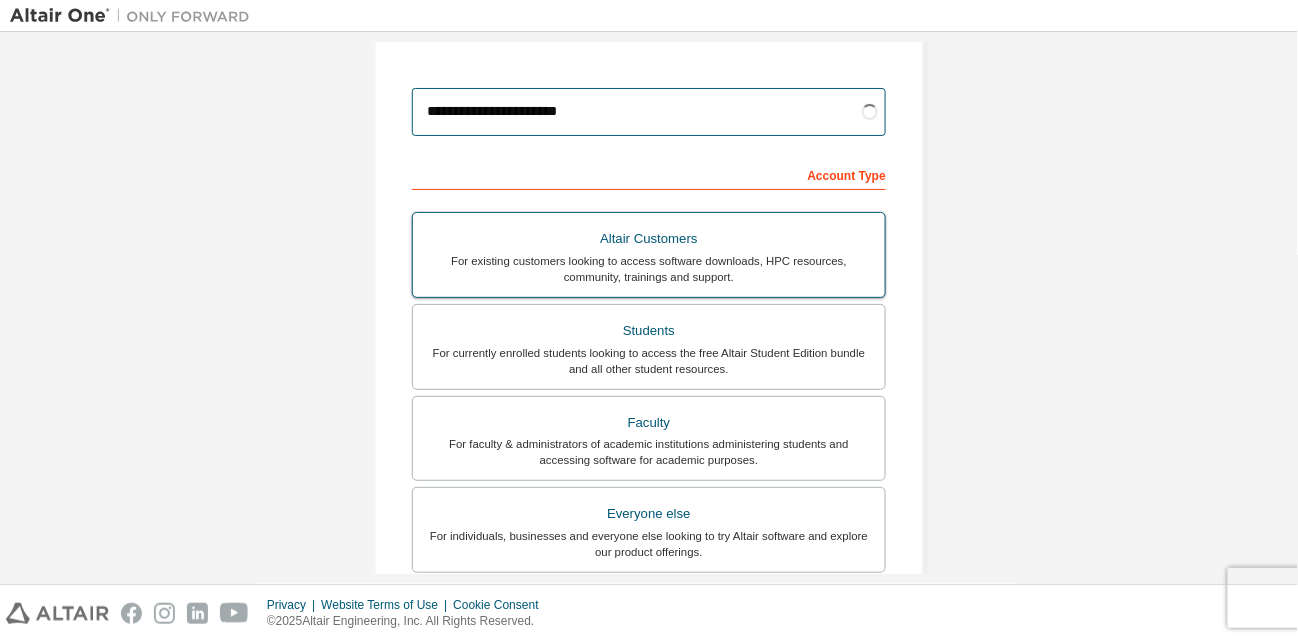 scroll, scrollTop: 204, scrollLeft: 0, axis: vertical 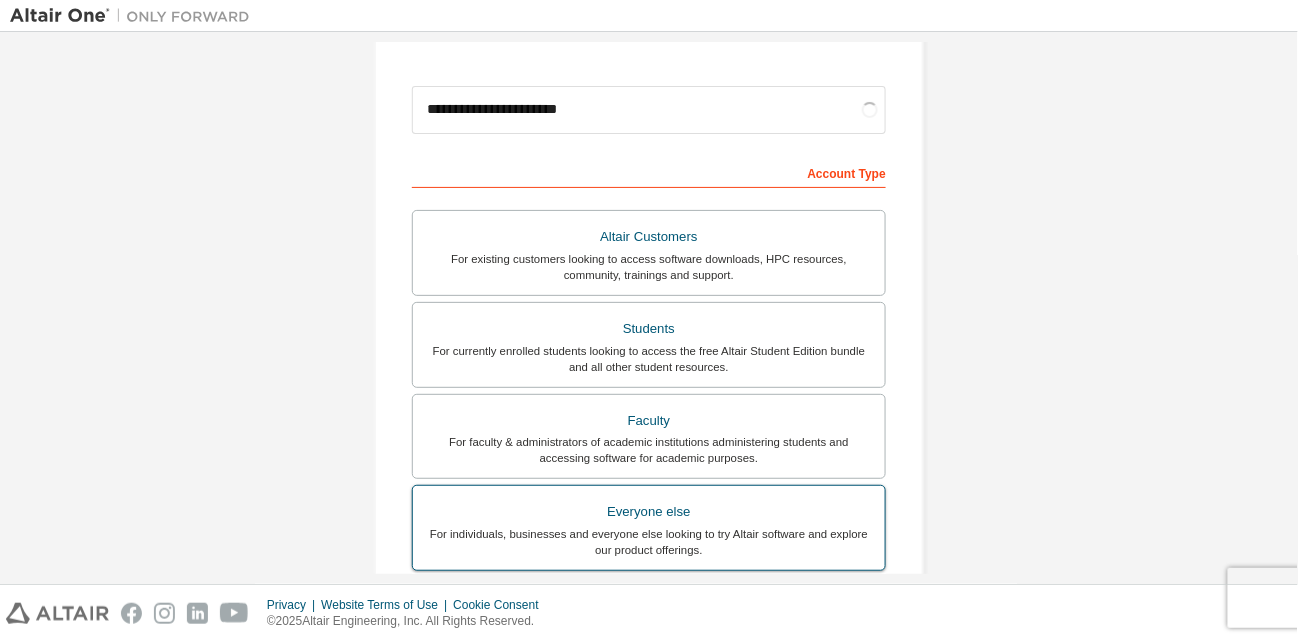 click on "For individuals, businesses and everyone else looking to try Altair software and explore our product offerings." at bounding box center (649, 542) 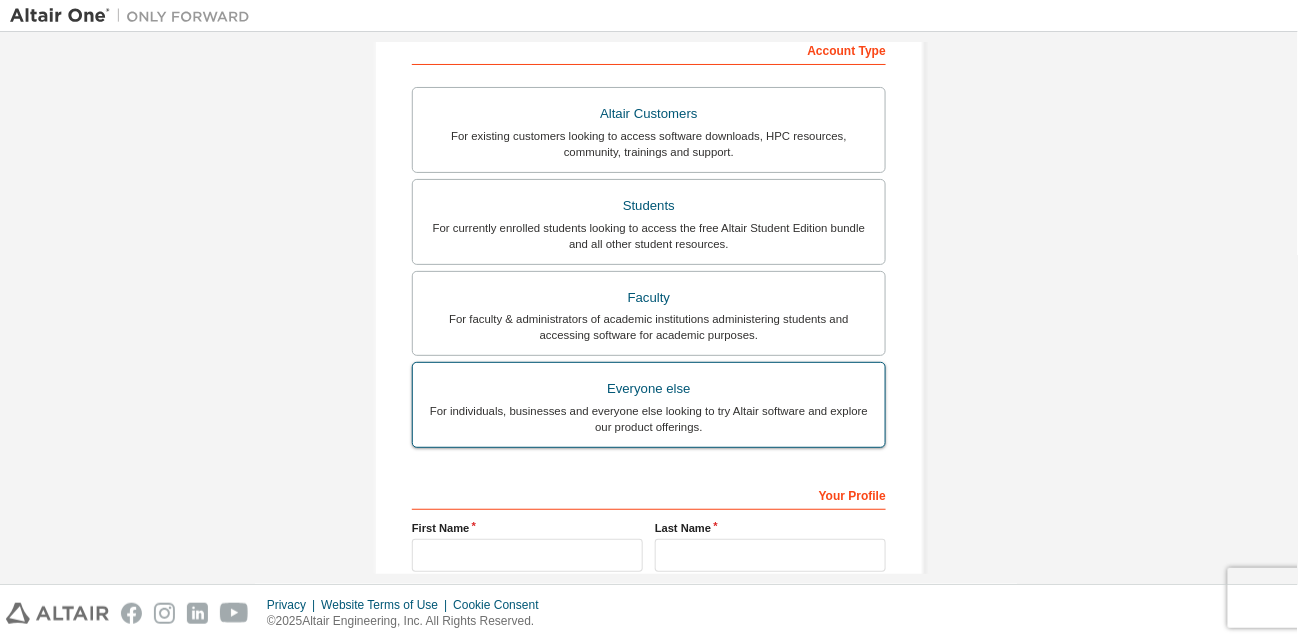 scroll, scrollTop: 331, scrollLeft: 0, axis: vertical 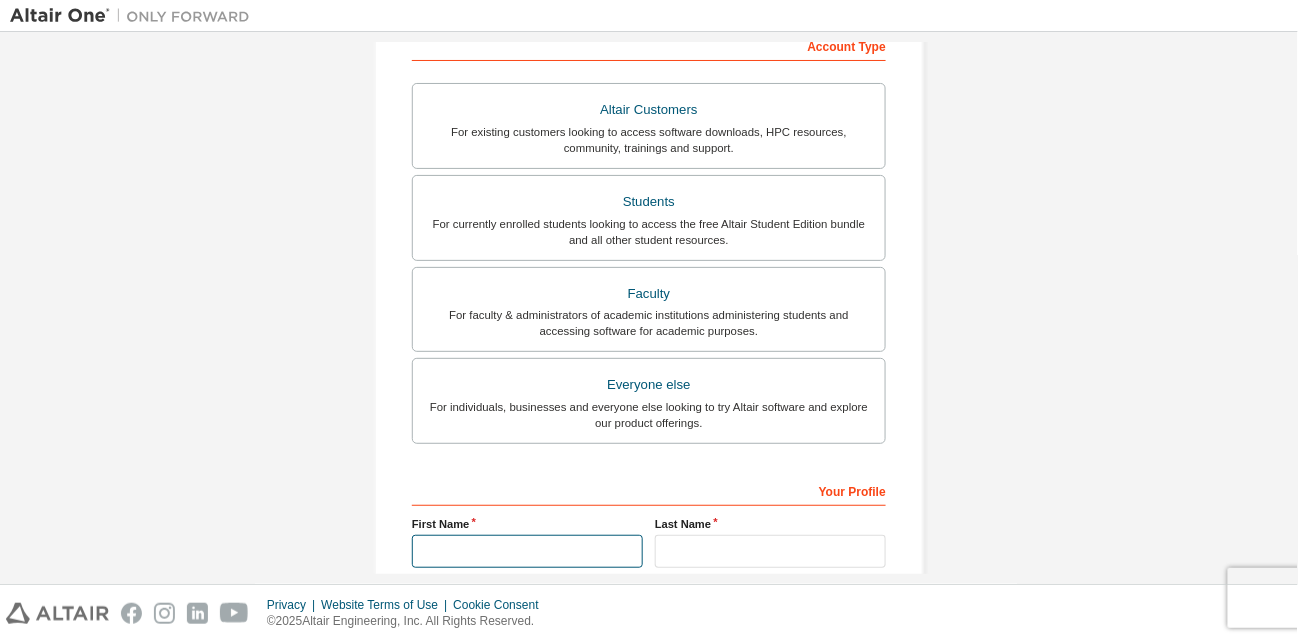 click at bounding box center [527, 551] 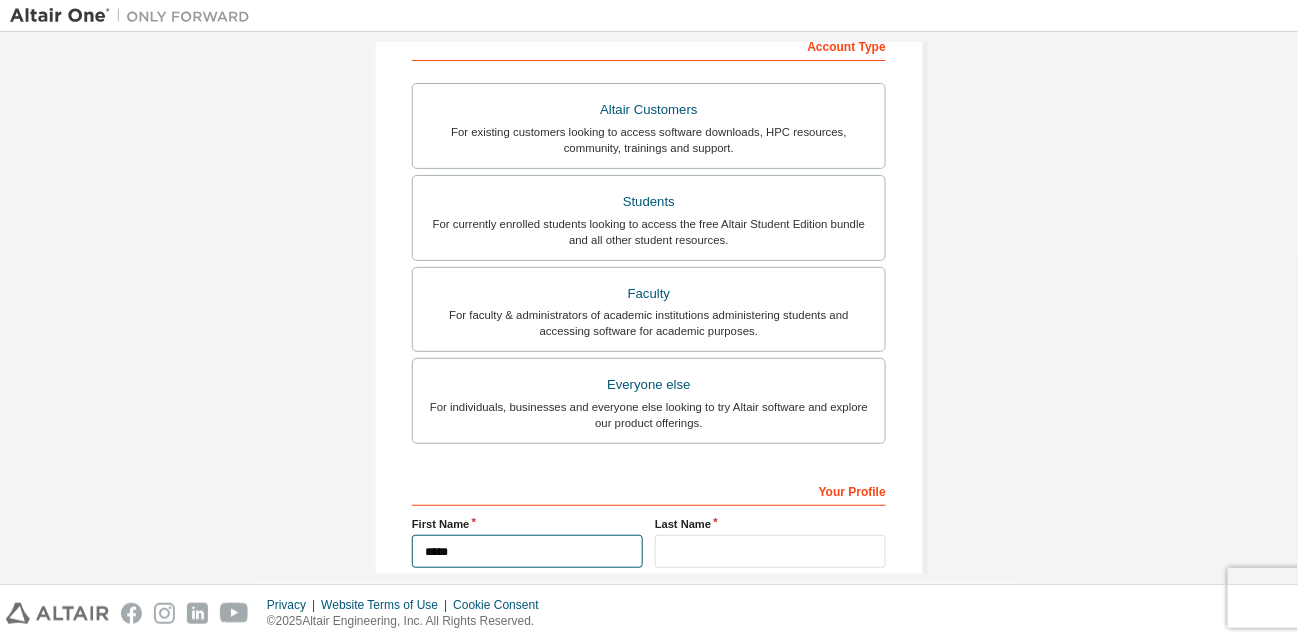 type on "*****" 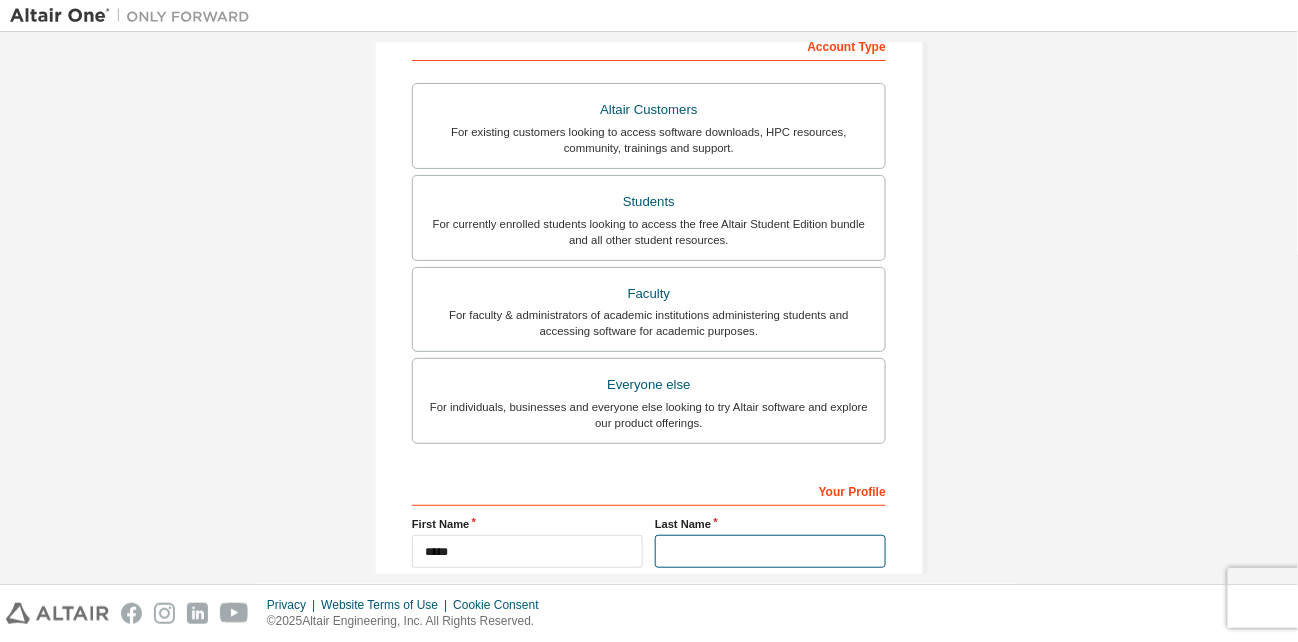 click at bounding box center [770, 551] 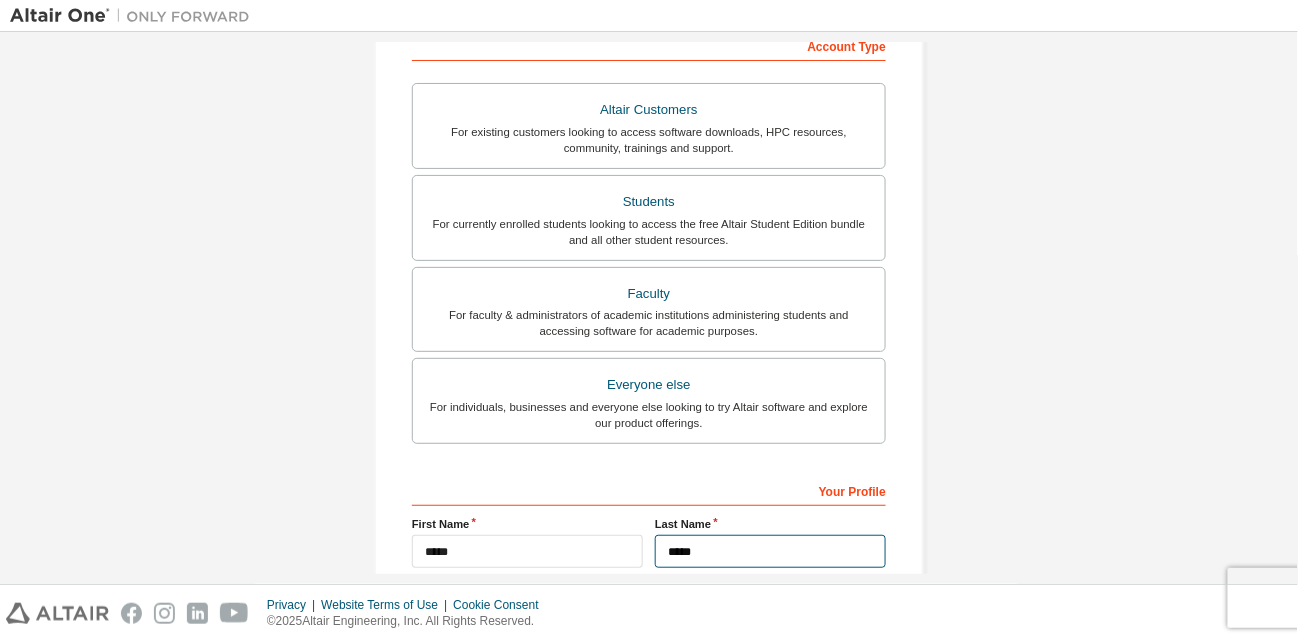 scroll, scrollTop: 519, scrollLeft: 0, axis: vertical 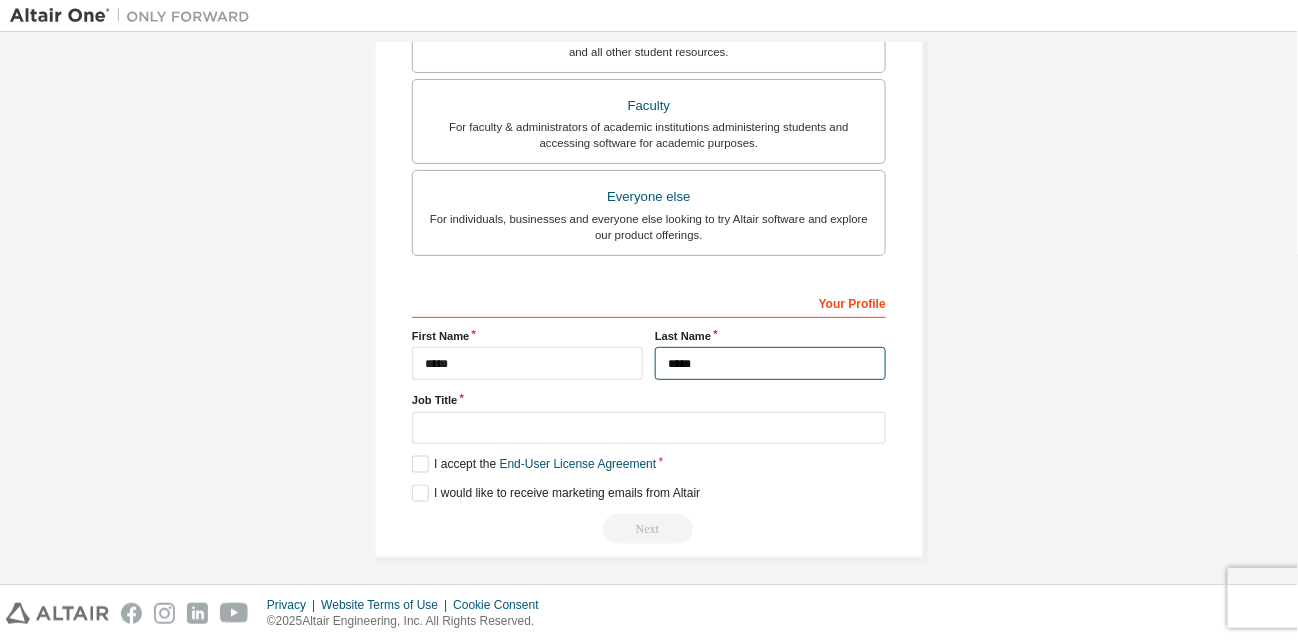 type on "*****" 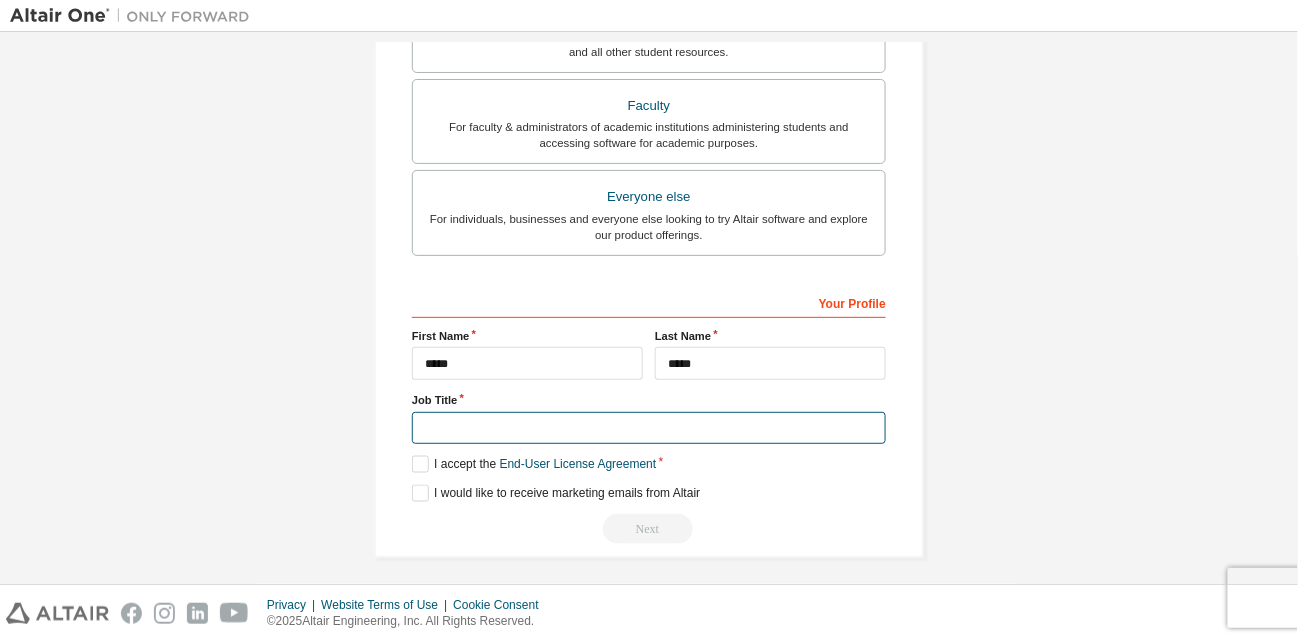 click at bounding box center (649, 428) 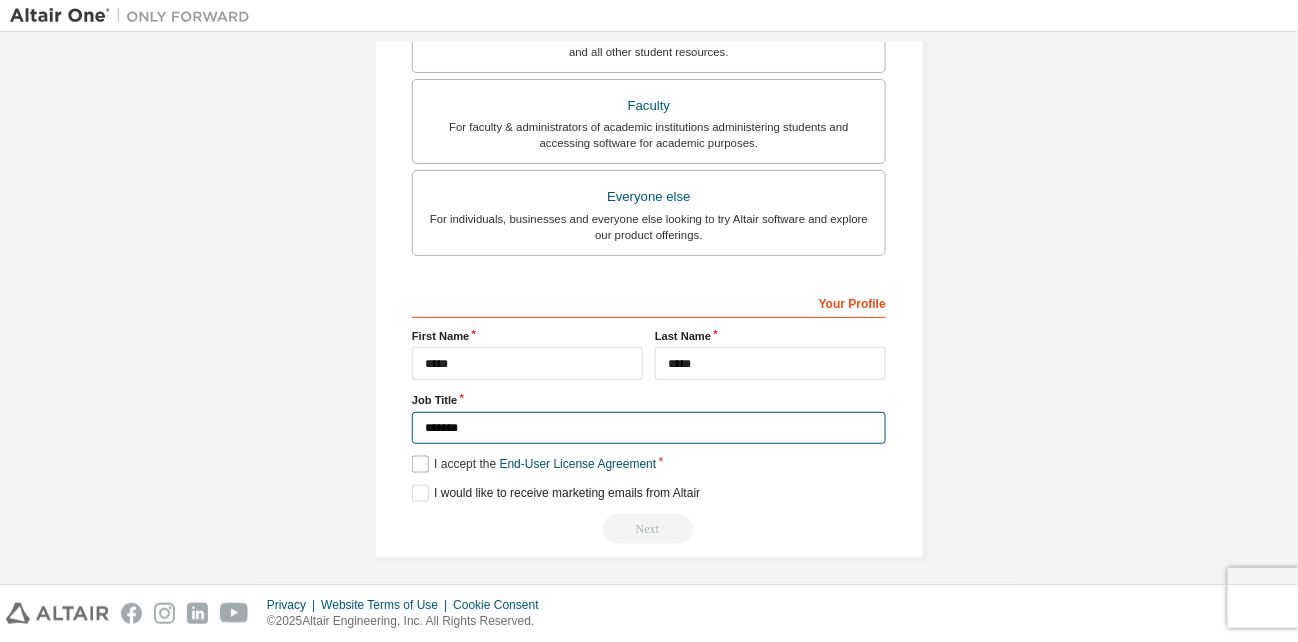 type on "*******" 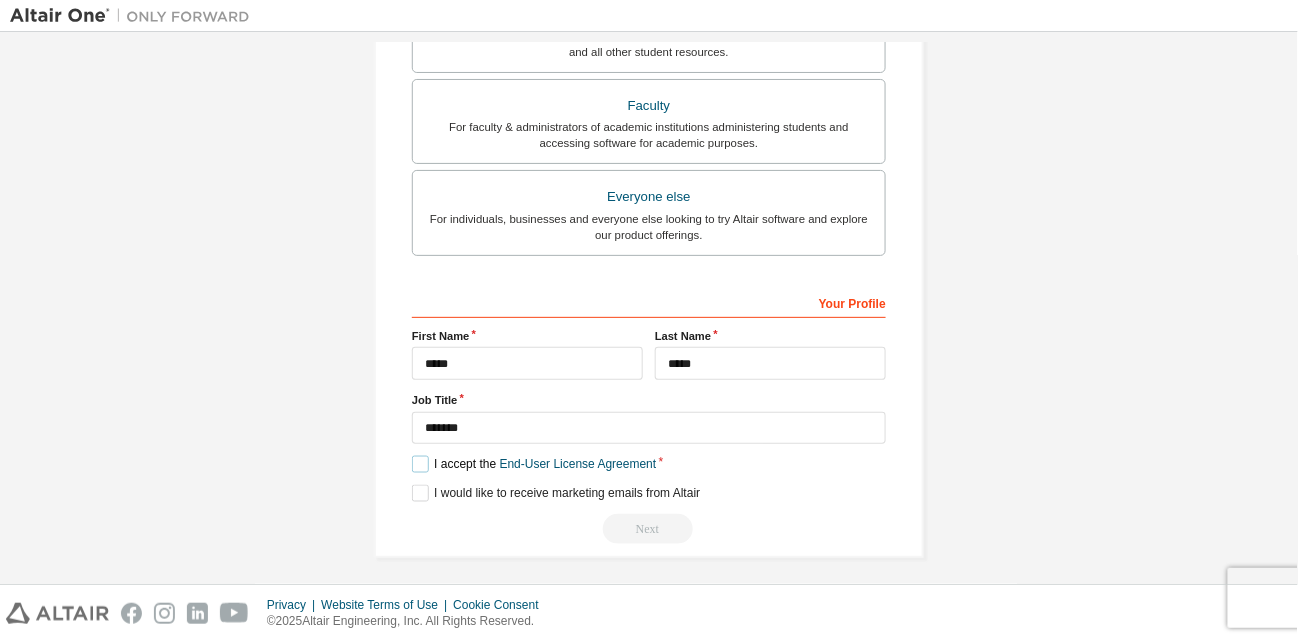 click on "I accept the    End-User License Agreement" at bounding box center (534, 464) 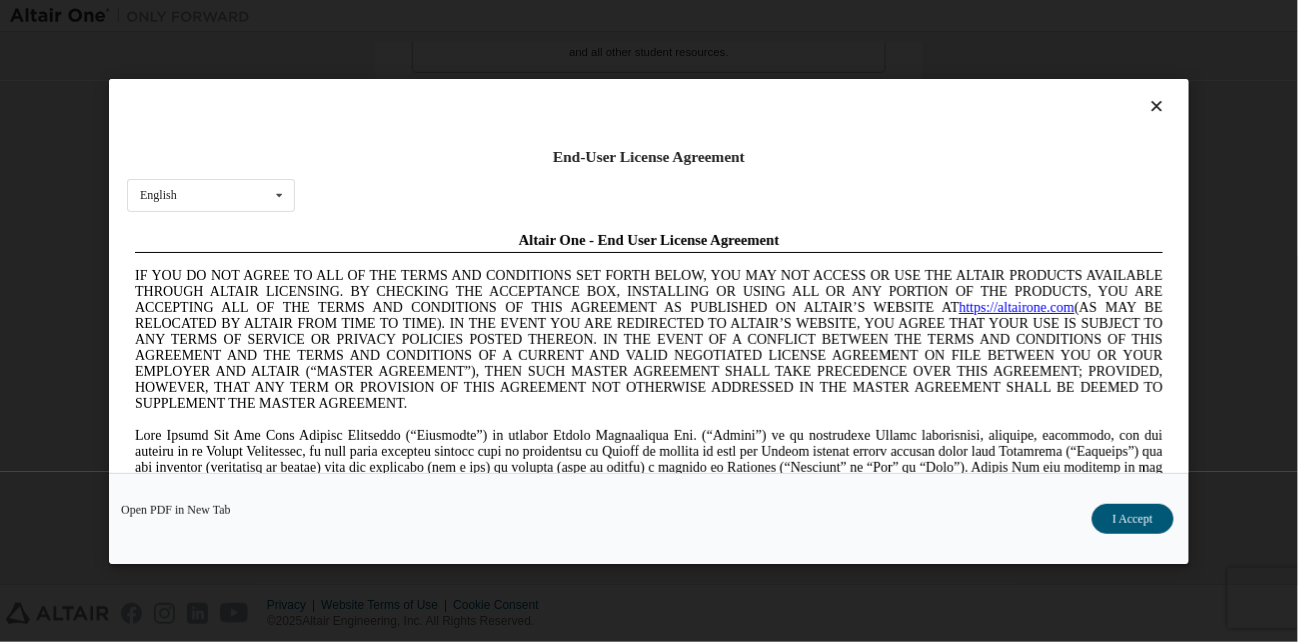 scroll, scrollTop: 0, scrollLeft: 0, axis: both 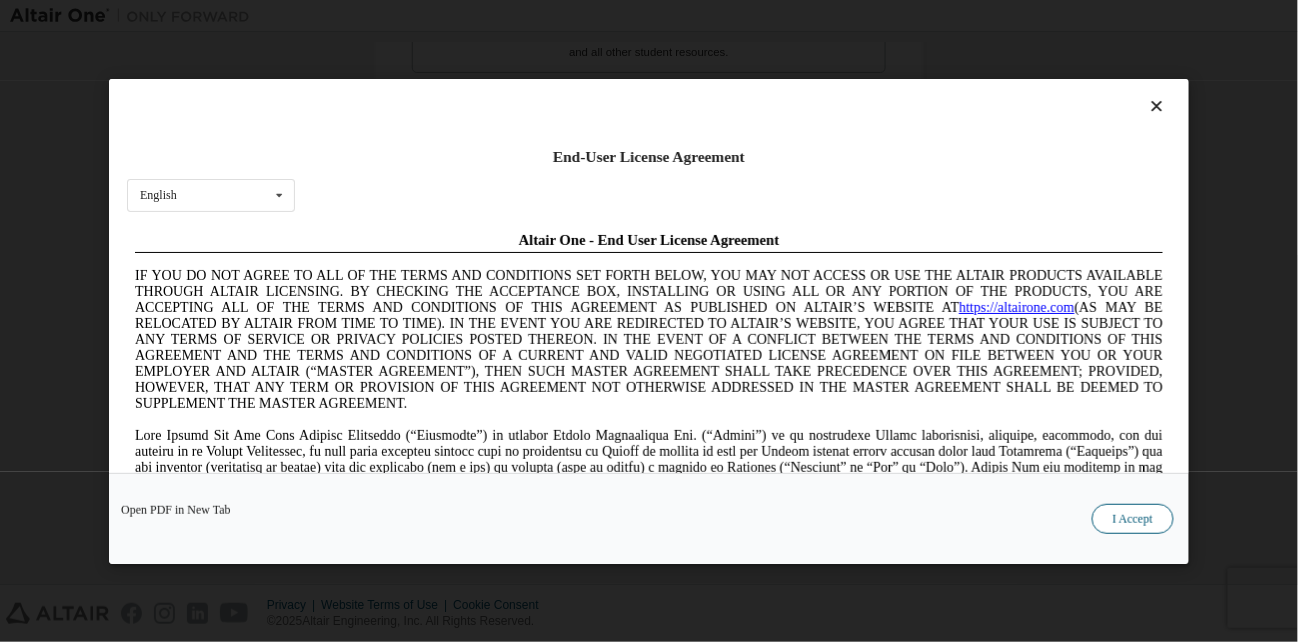 click on "I Accept" at bounding box center [1133, 518] 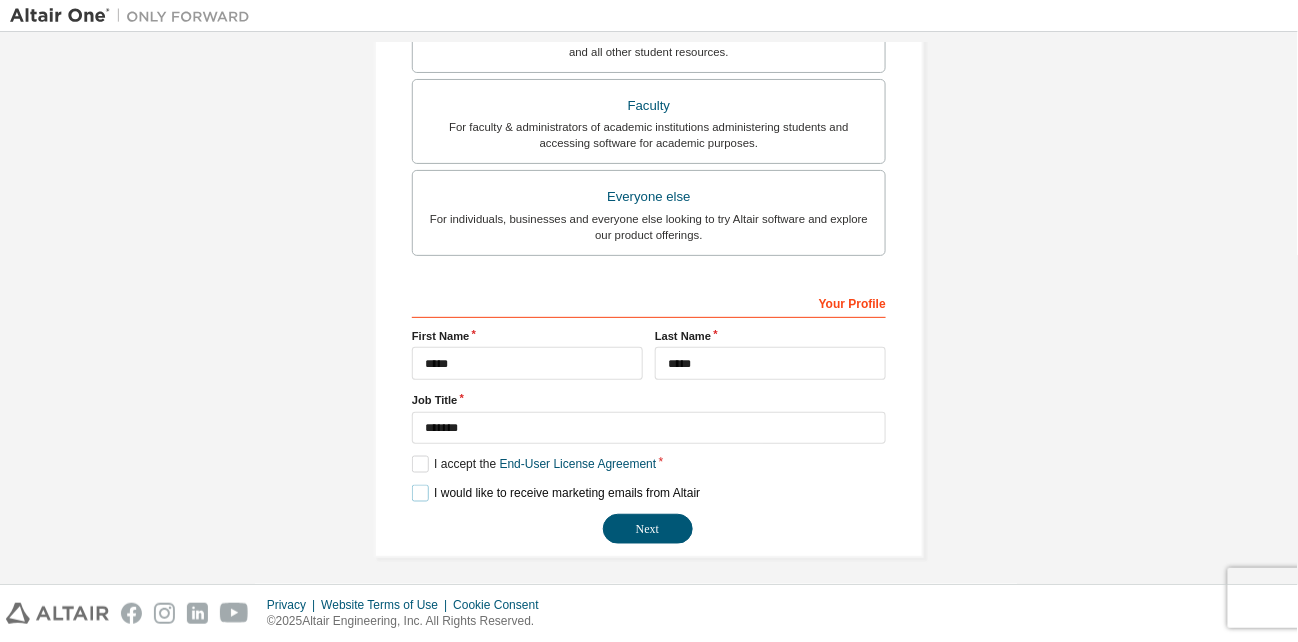 click on "I would like to receive marketing emails from Altair" at bounding box center (556, 493) 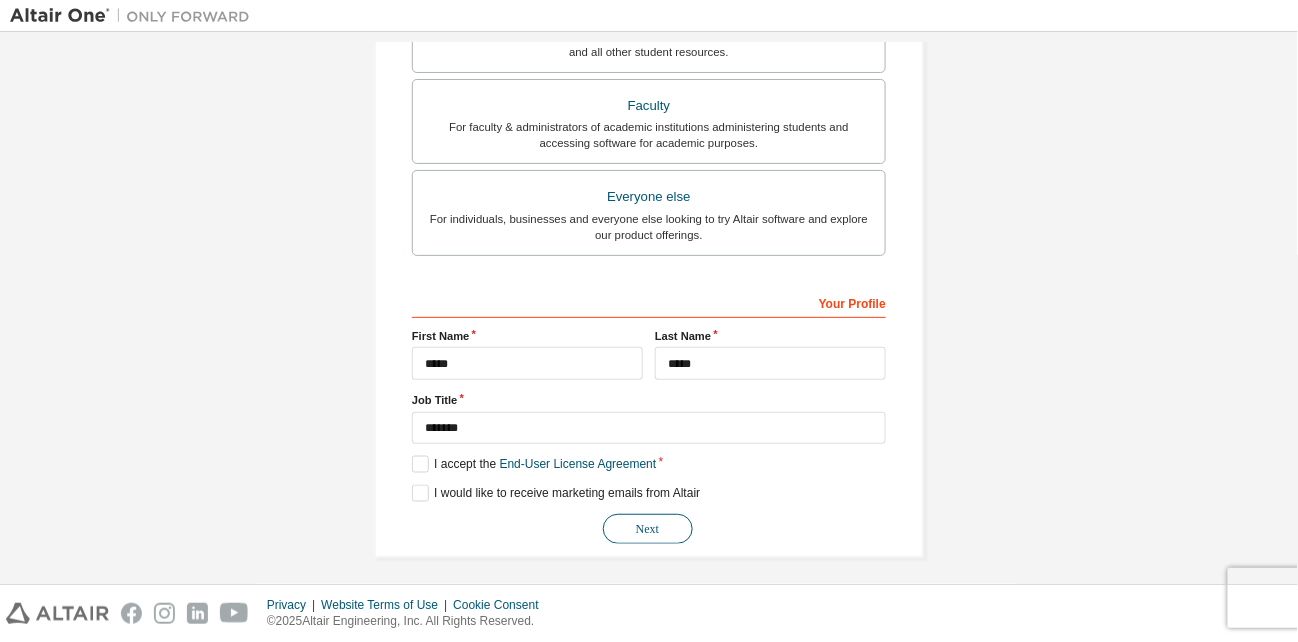 click on "Next" at bounding box center (648, 529) 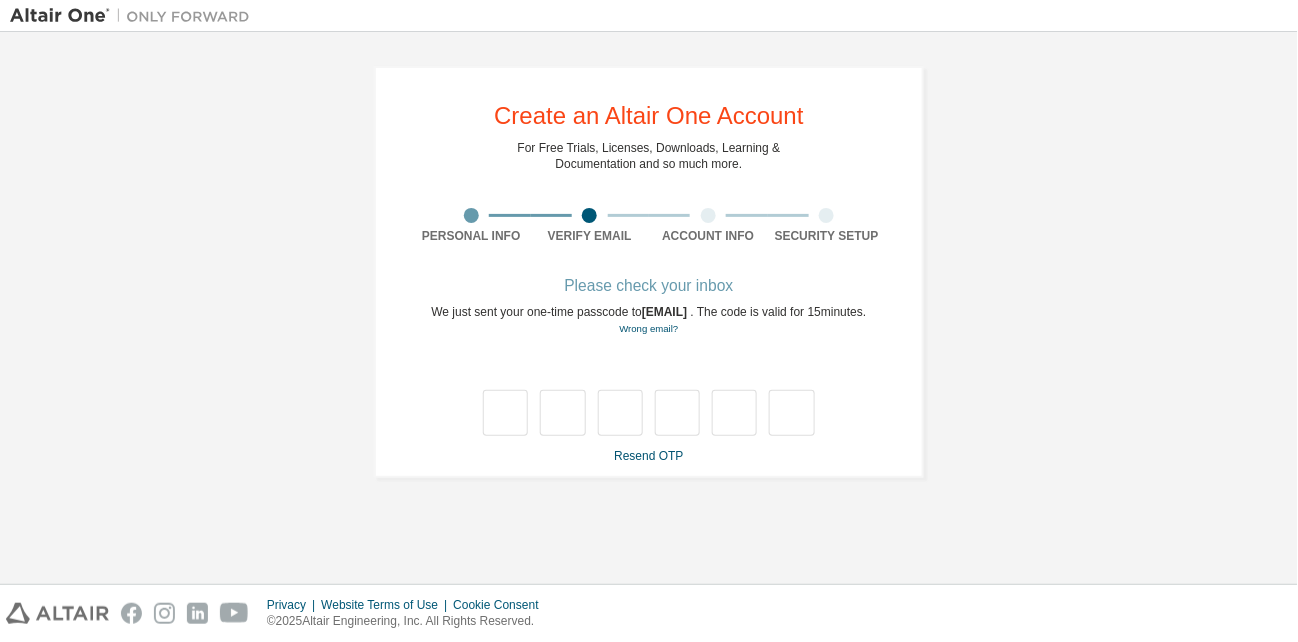 scroll, scrollTop: 0, scrollLeft: 0, axis: both 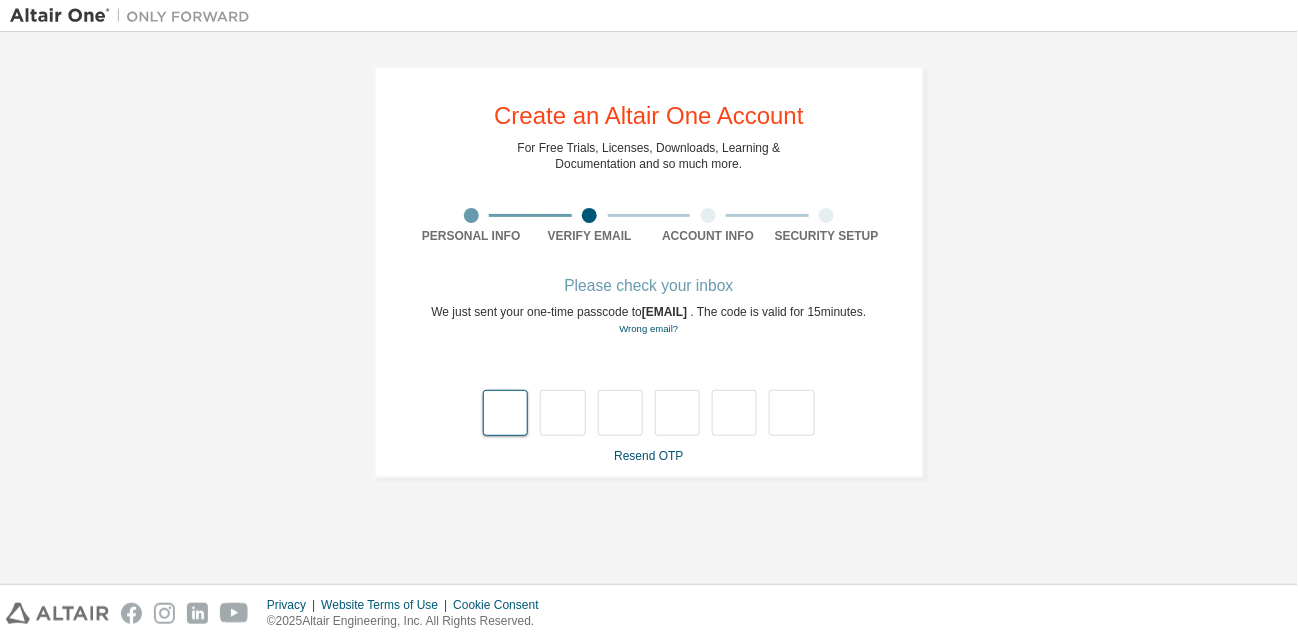 type on "*" 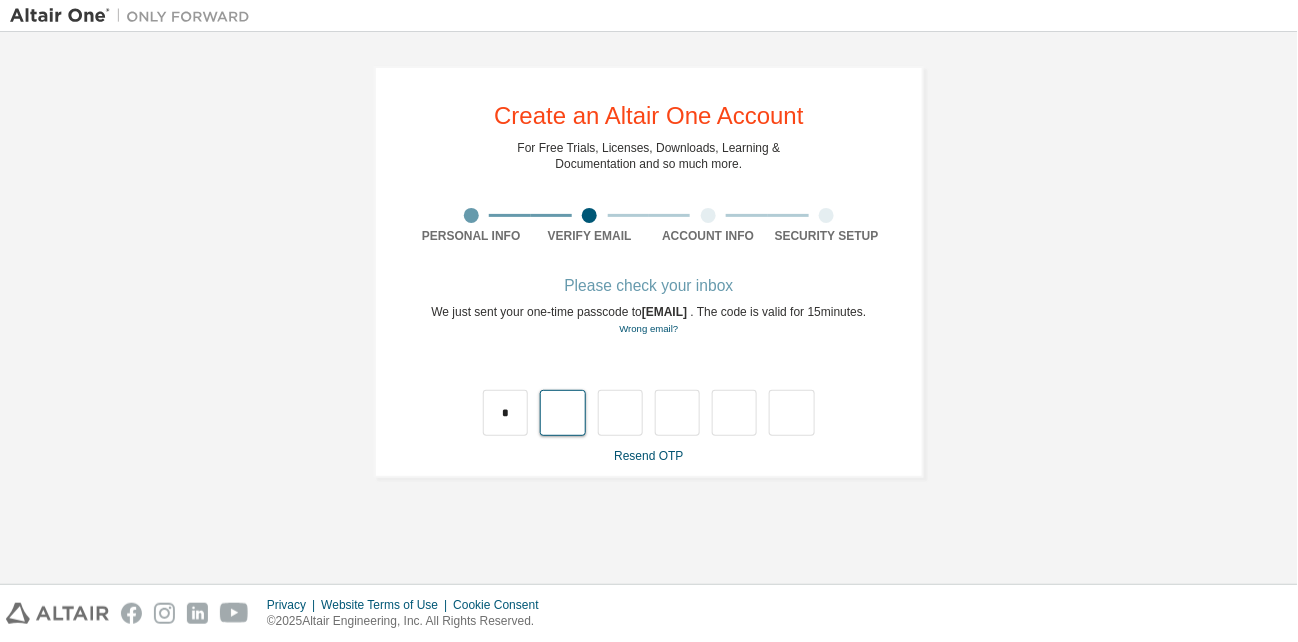type on "*" 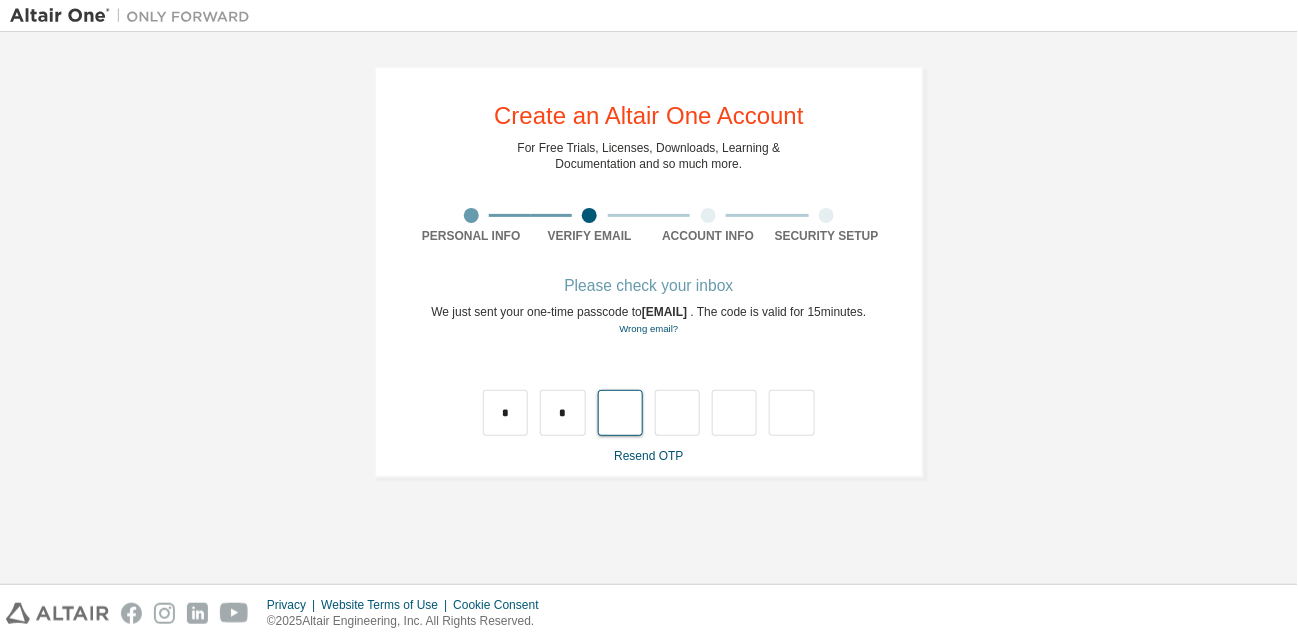 type on "*" 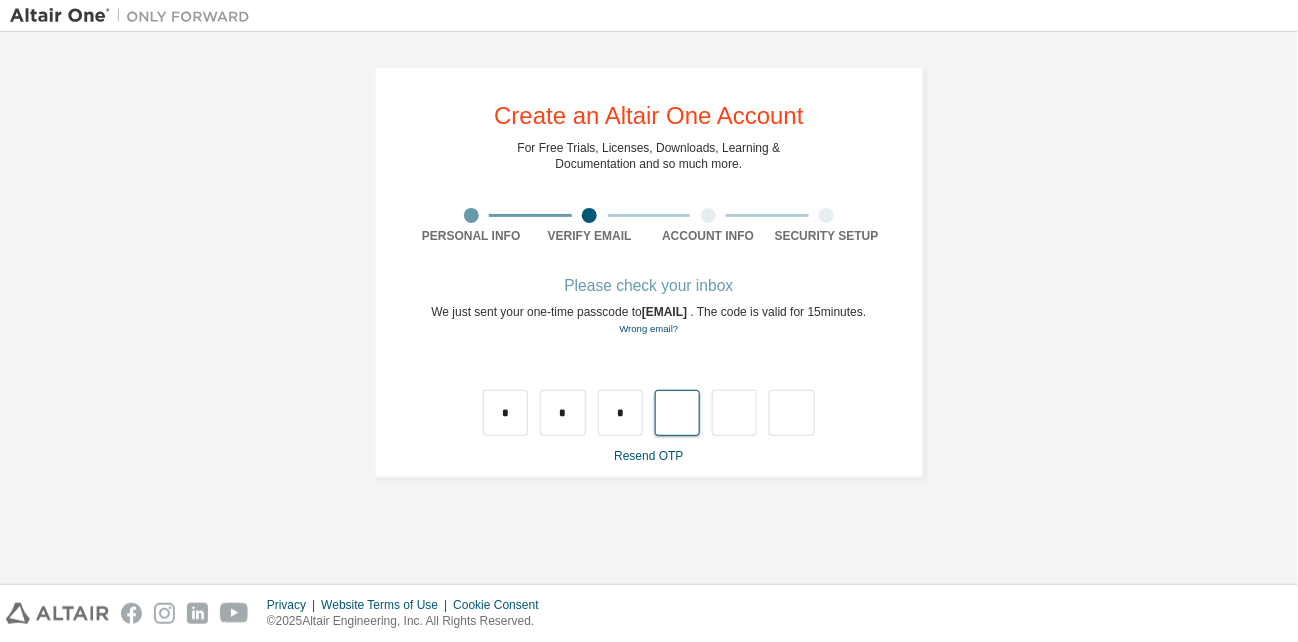 type on "*" 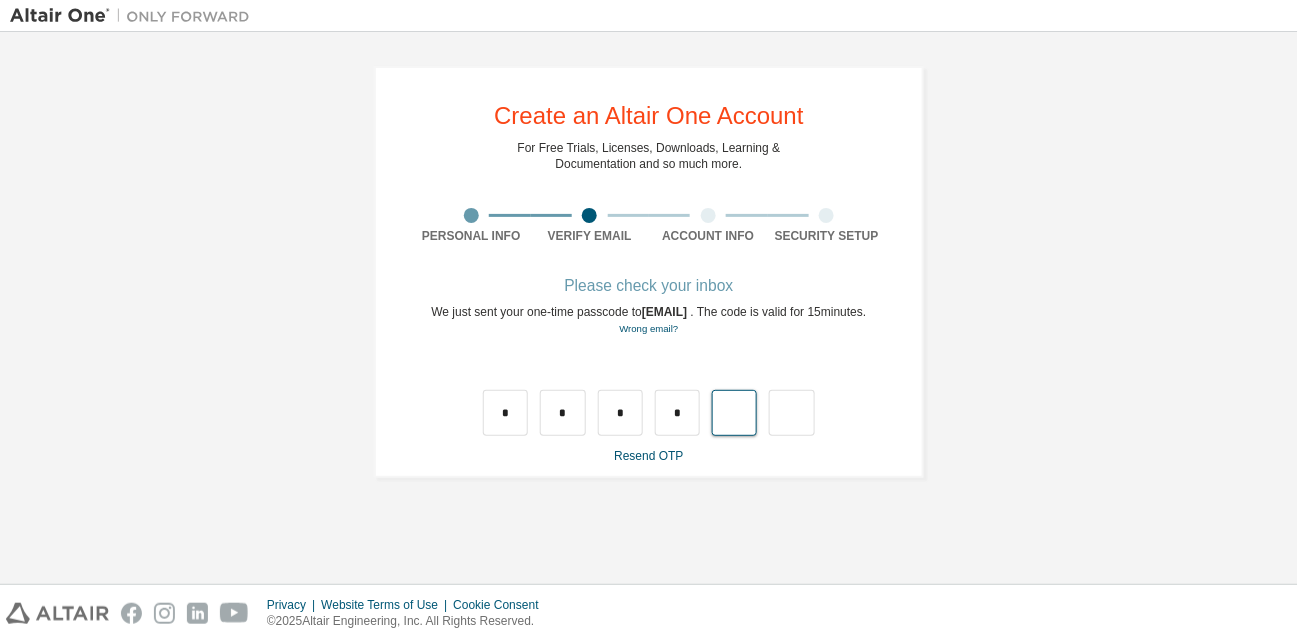 type on "*" 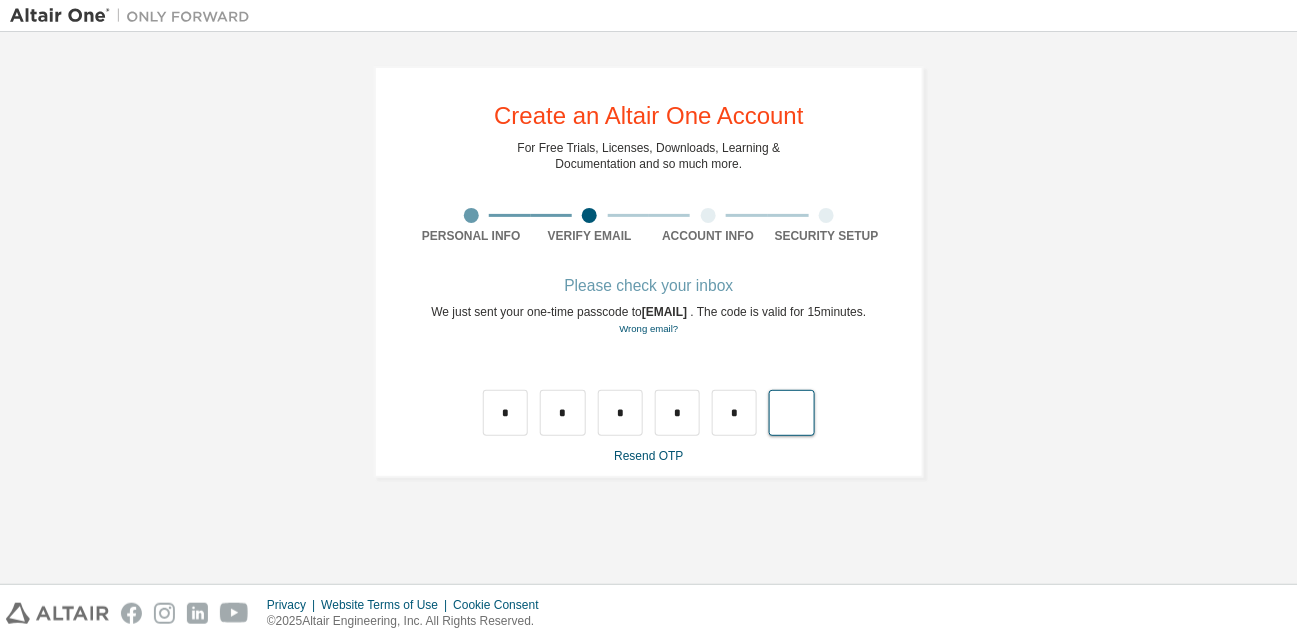 type on "*" 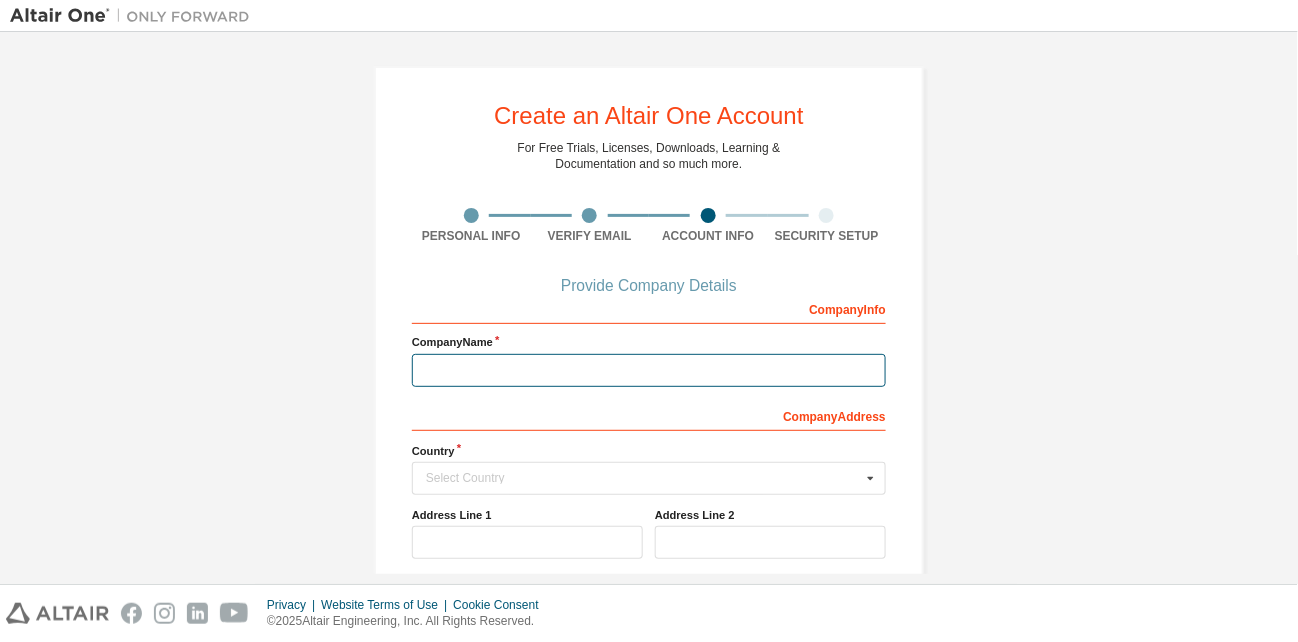 click at bounding box center [649, 370] 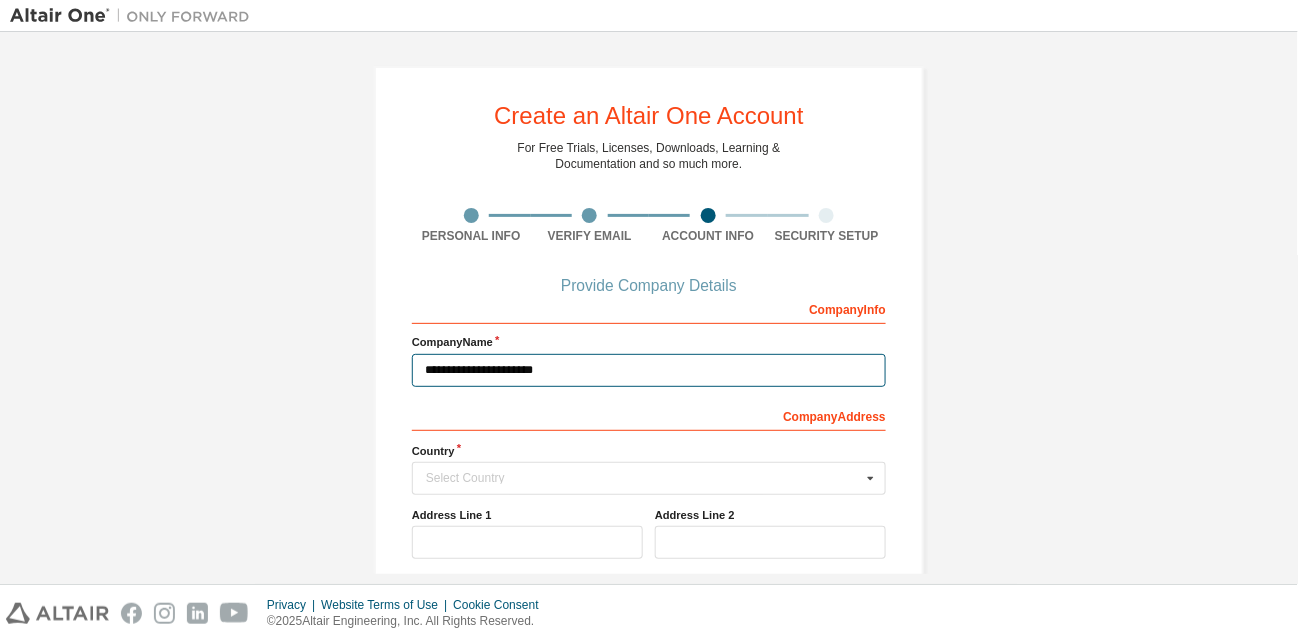 click on "**********" at bounding box center [649, 370] 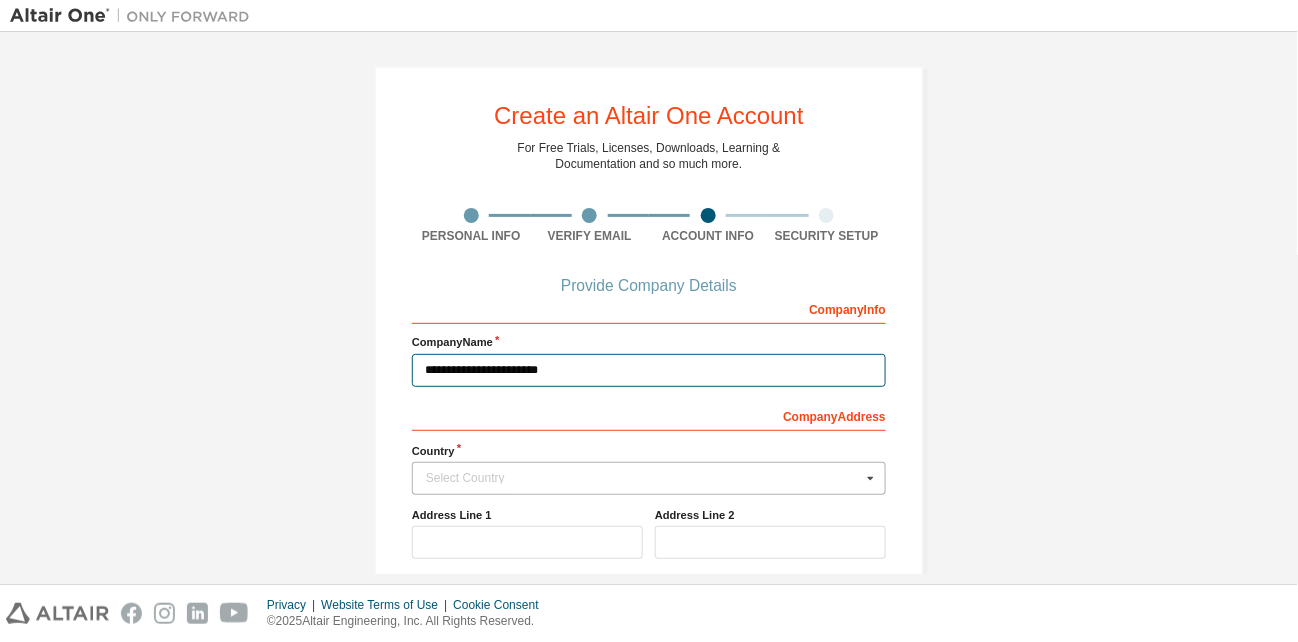 type on "**********" 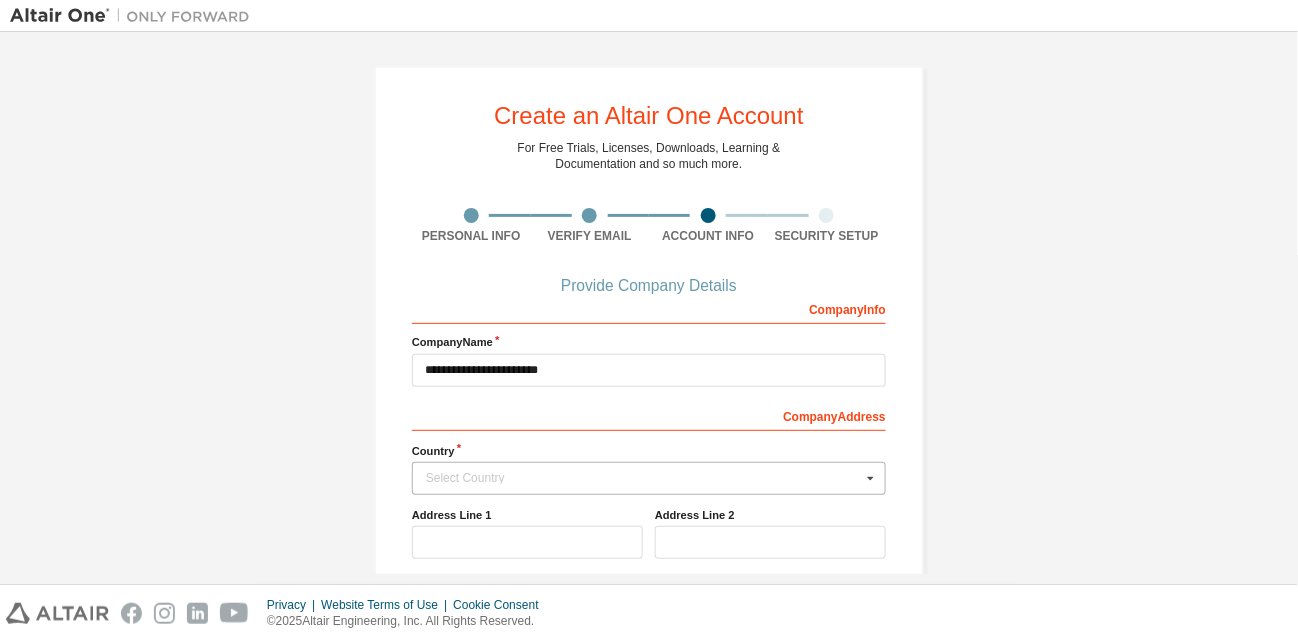 click on "Select Country" at bounding box center [643, 478] 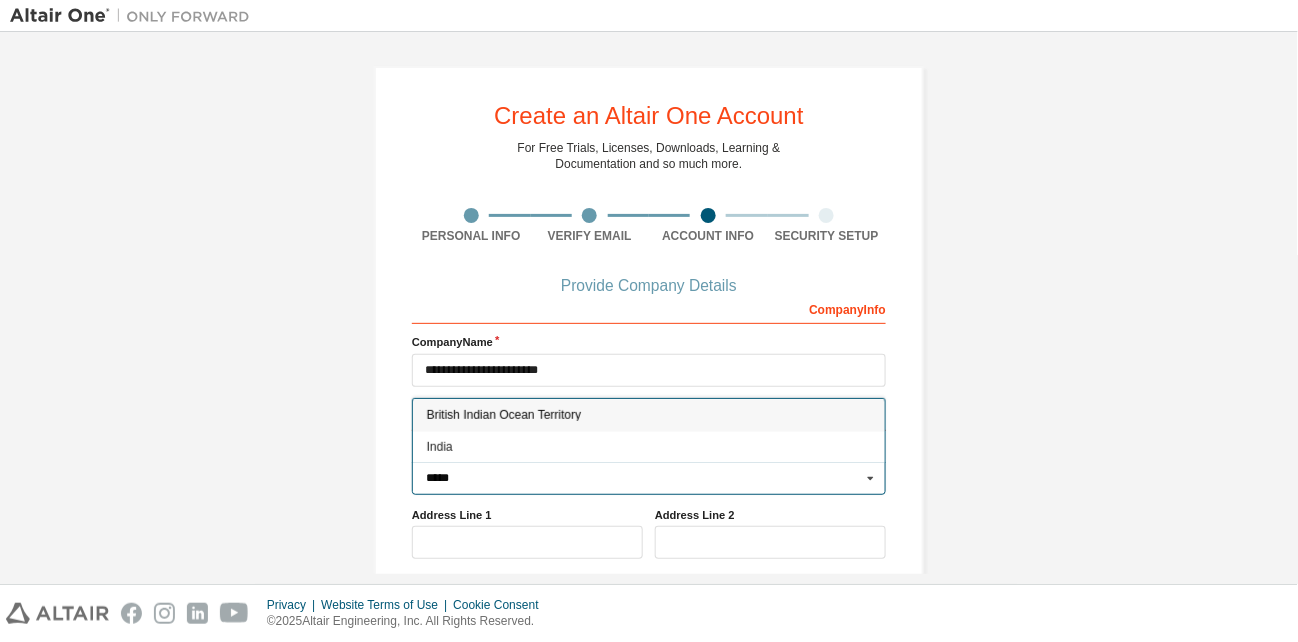 scroll, scrollTop: 33, scrollLeft: 0, axis: vertical 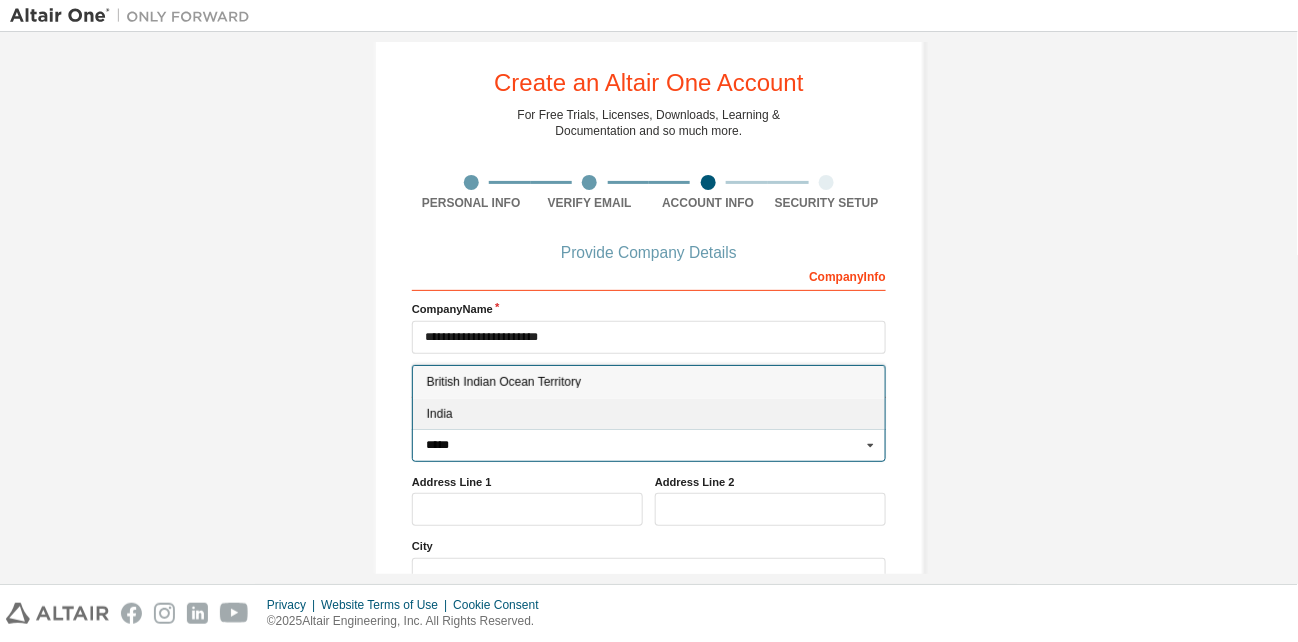 type on "*****" 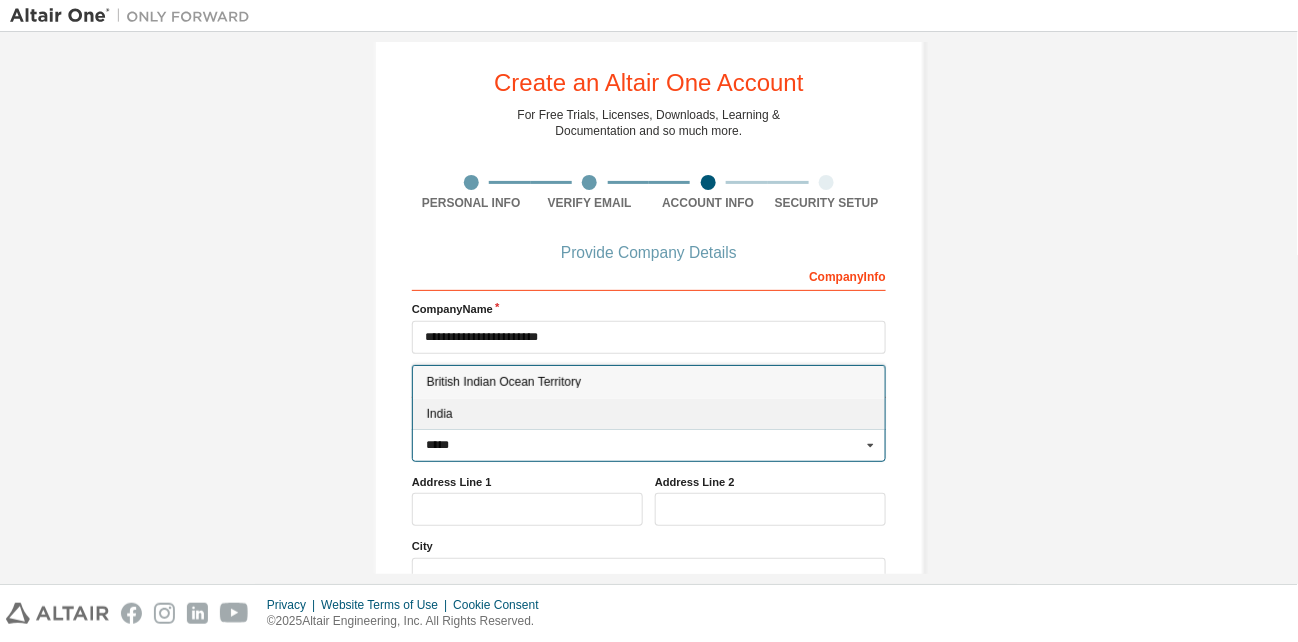 click on "India" at bounding box center [649, 415] 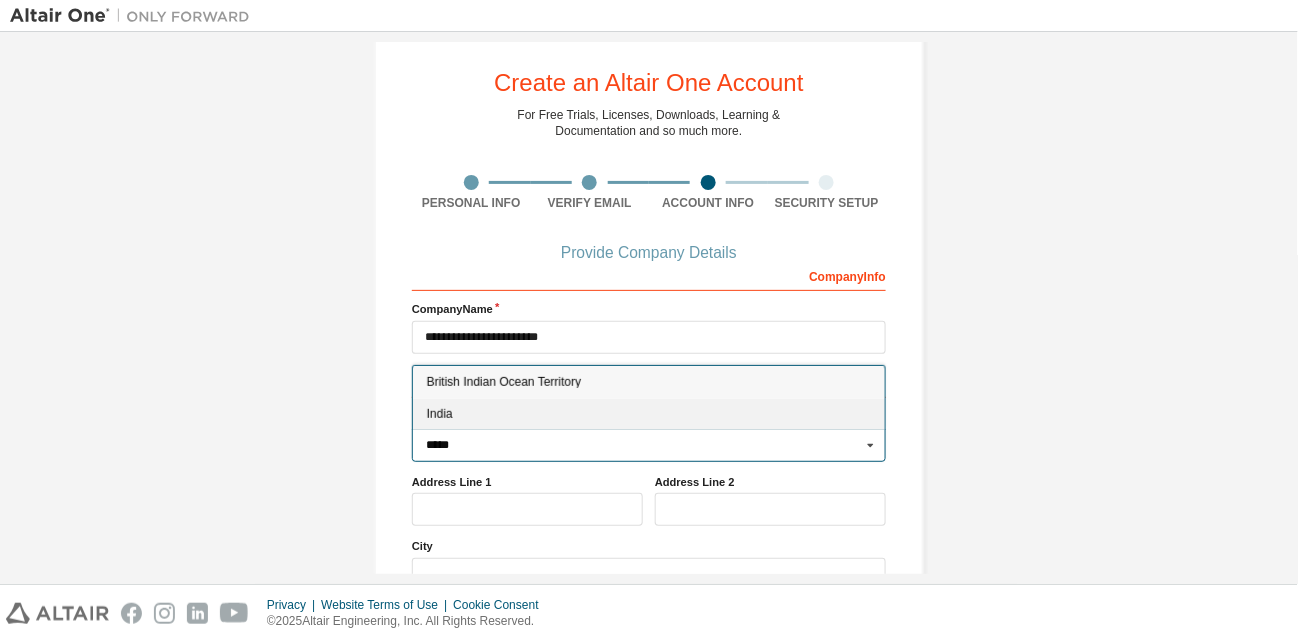 type on "***" 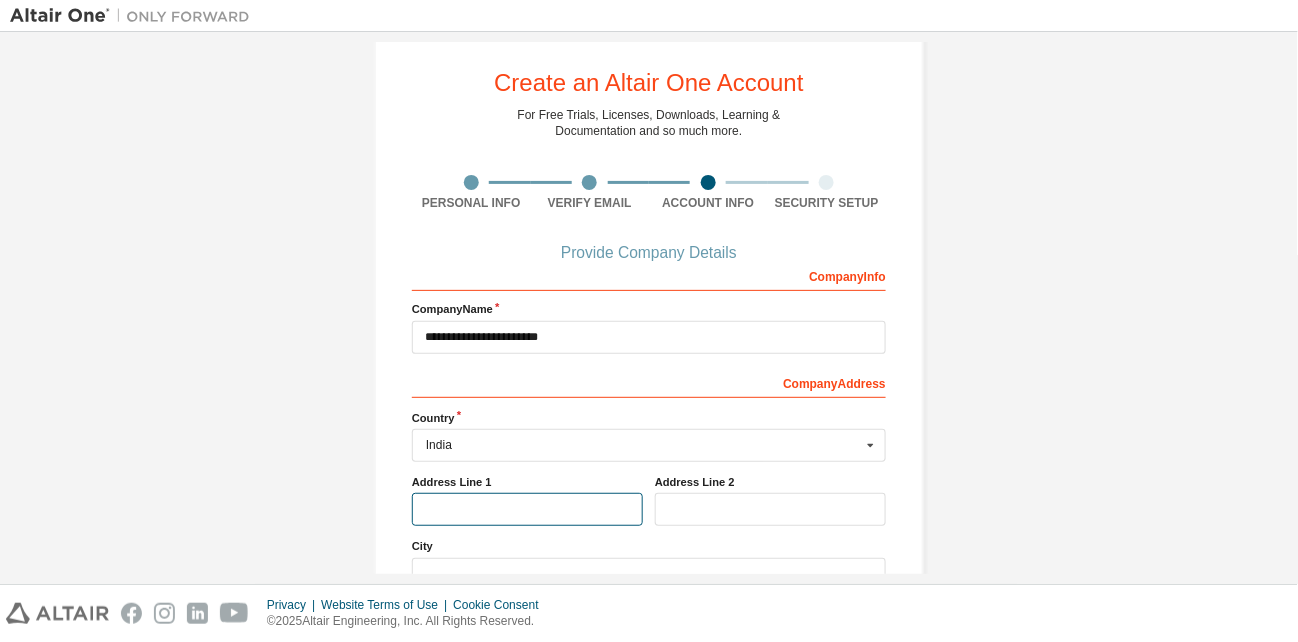 click at bounding box center [527, 509] 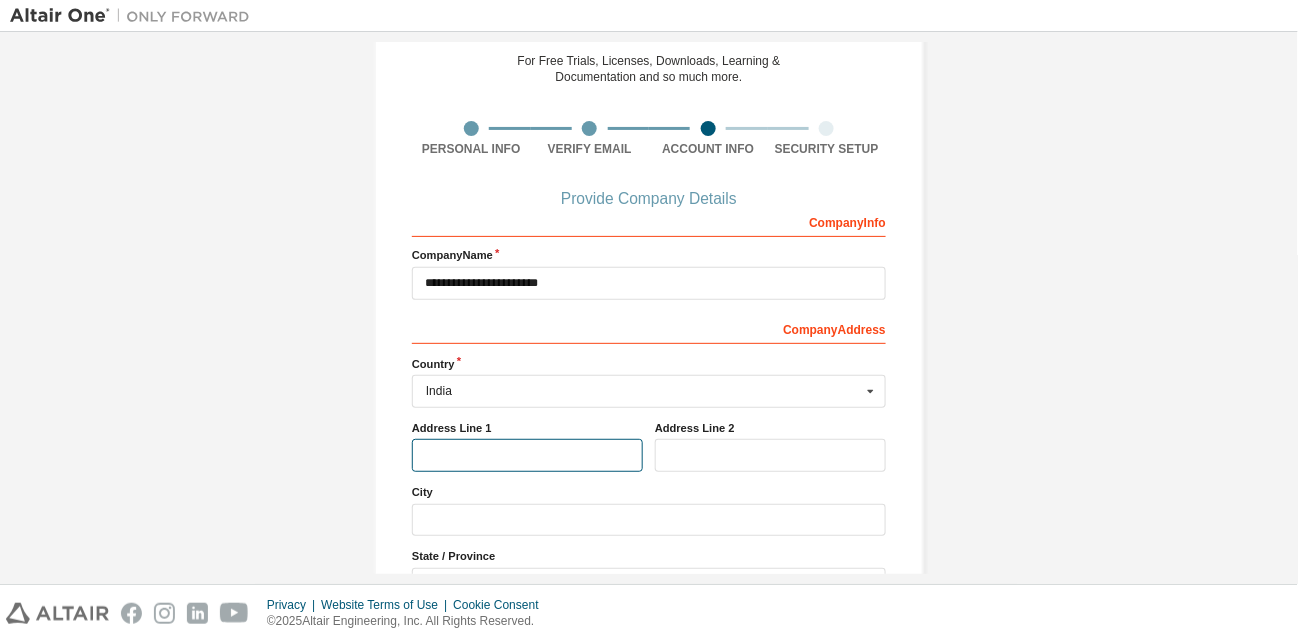 scroll, scrollTop: 81, scrollLeft: 0, axis: vertical 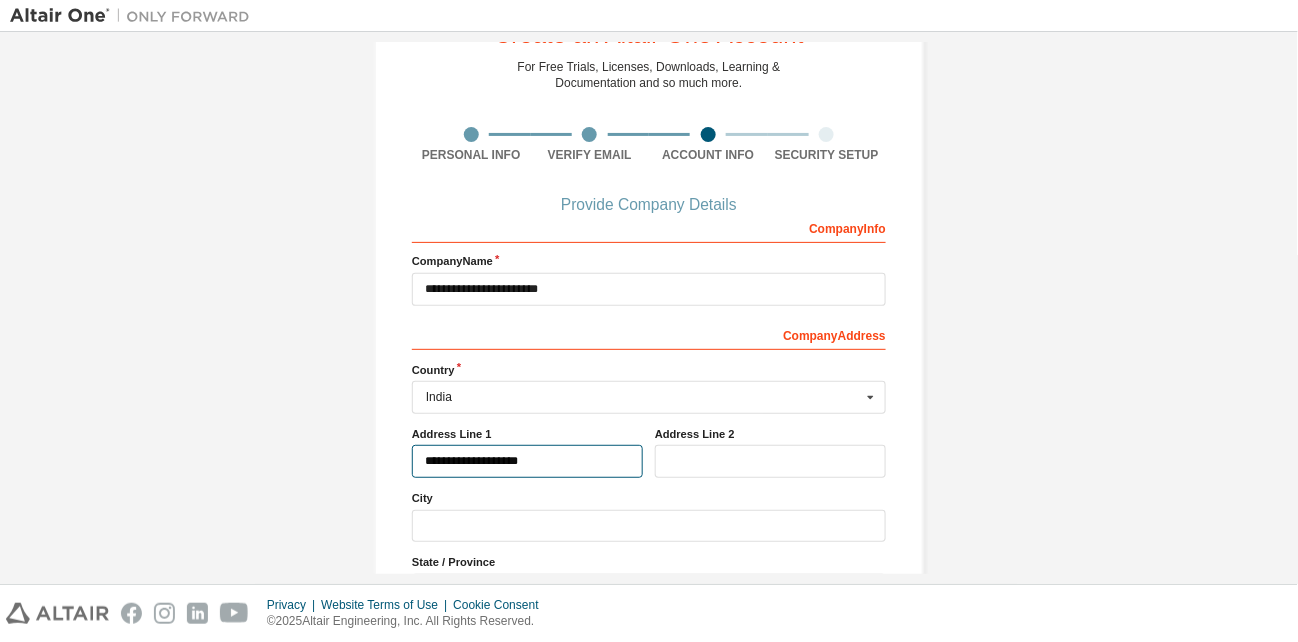 type on "**********" 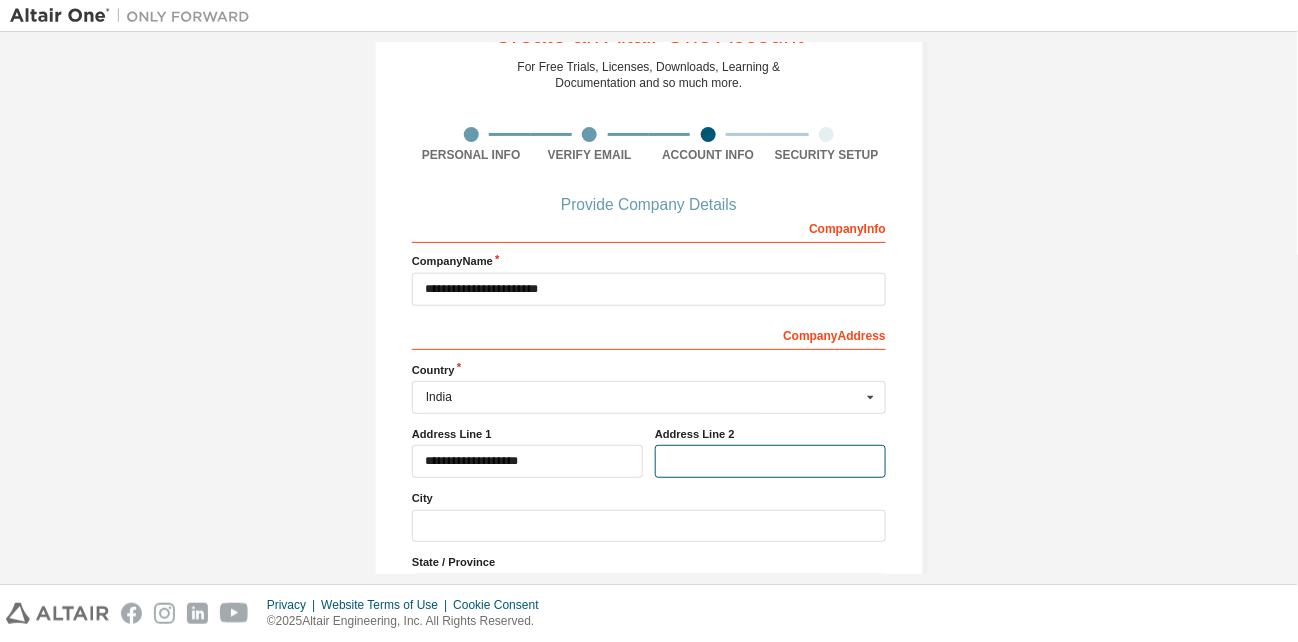 click at bounding box center [770, 461] 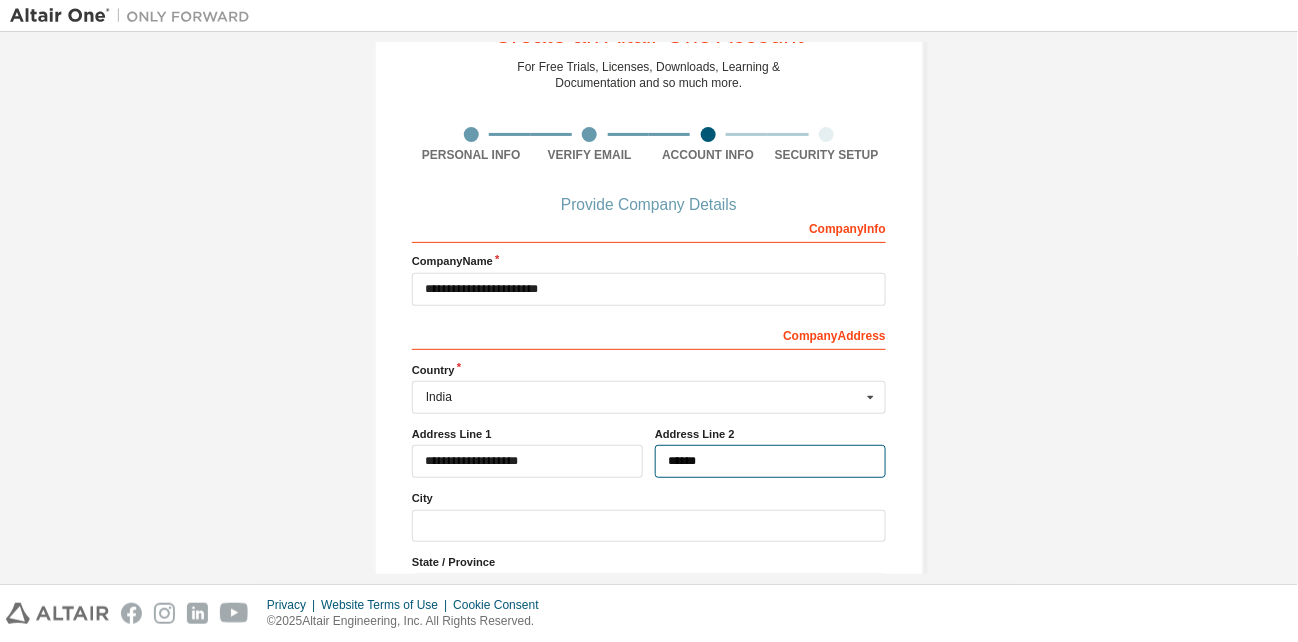 type on "******" 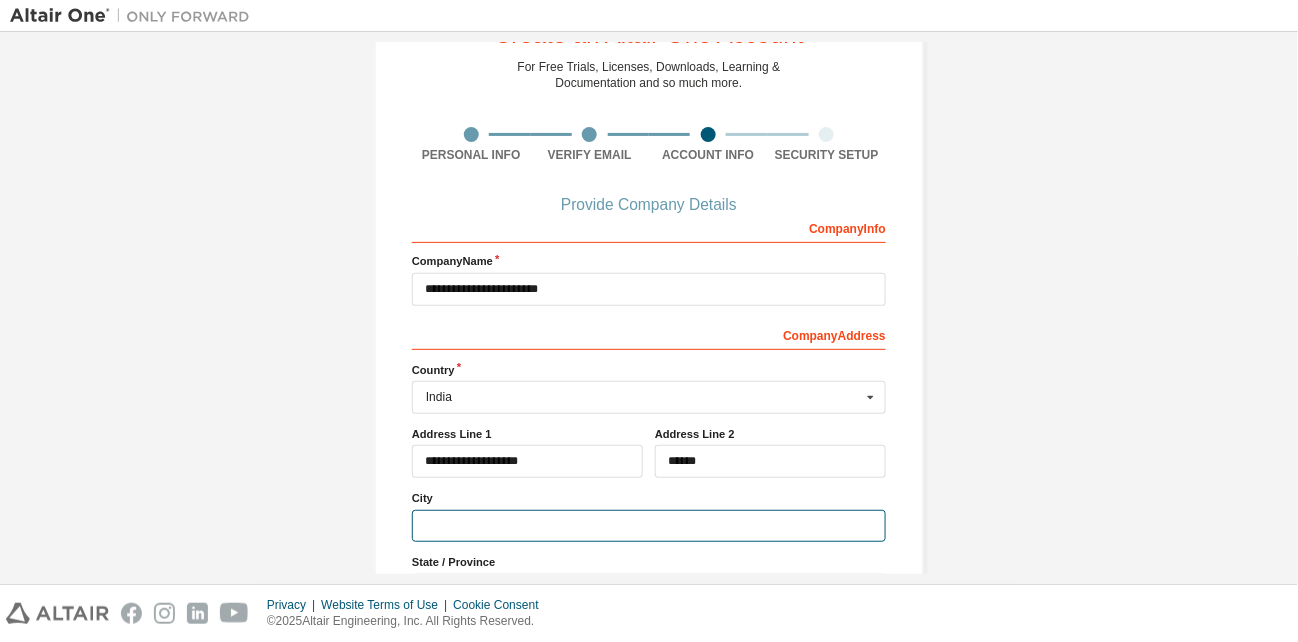 click at bounding box center [649, 526] 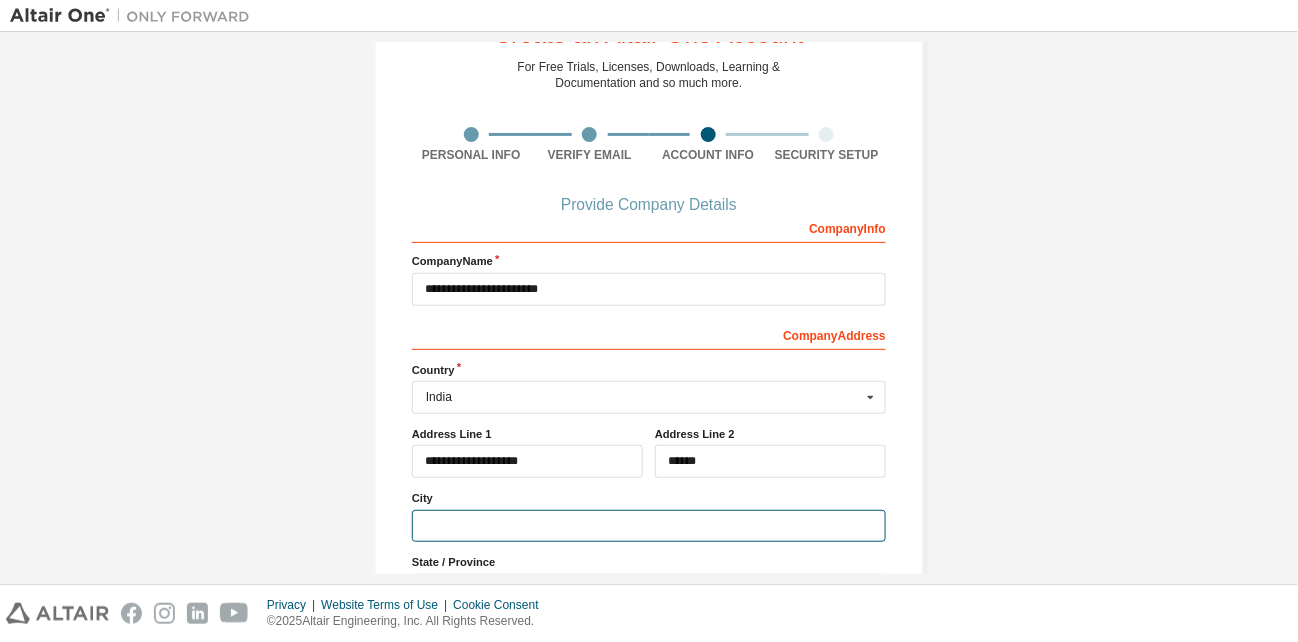 type on "*" 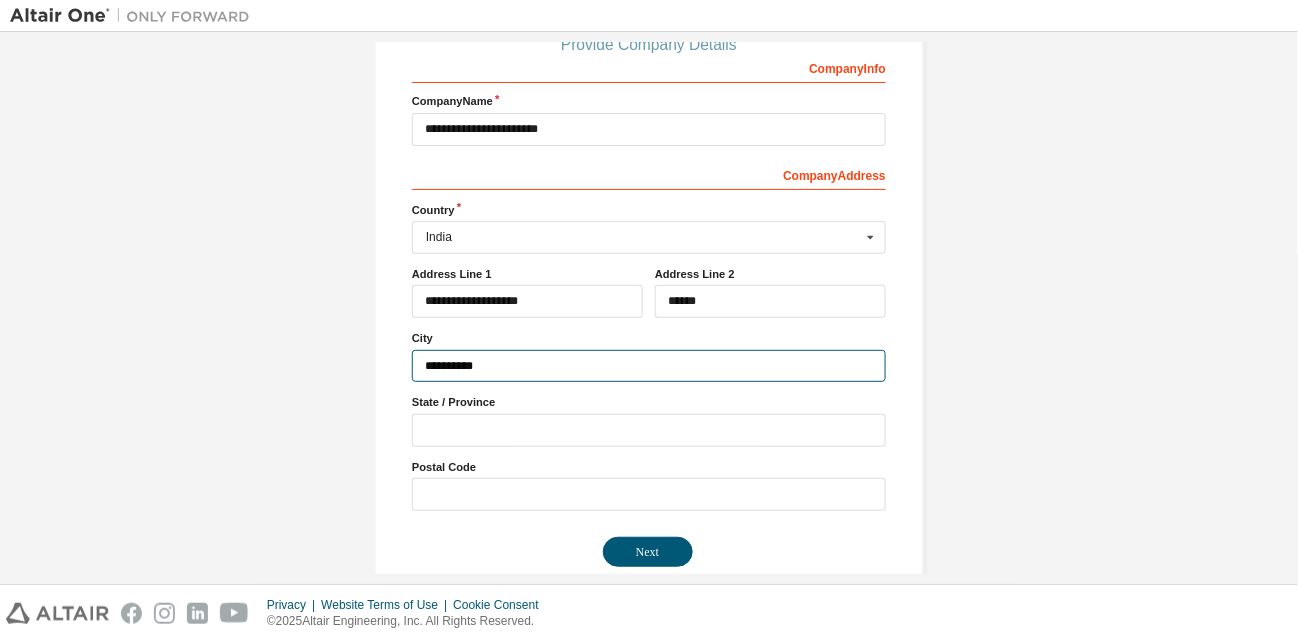 scroll, scrollTop: 242, scrollLeft: 0, axis: vertical 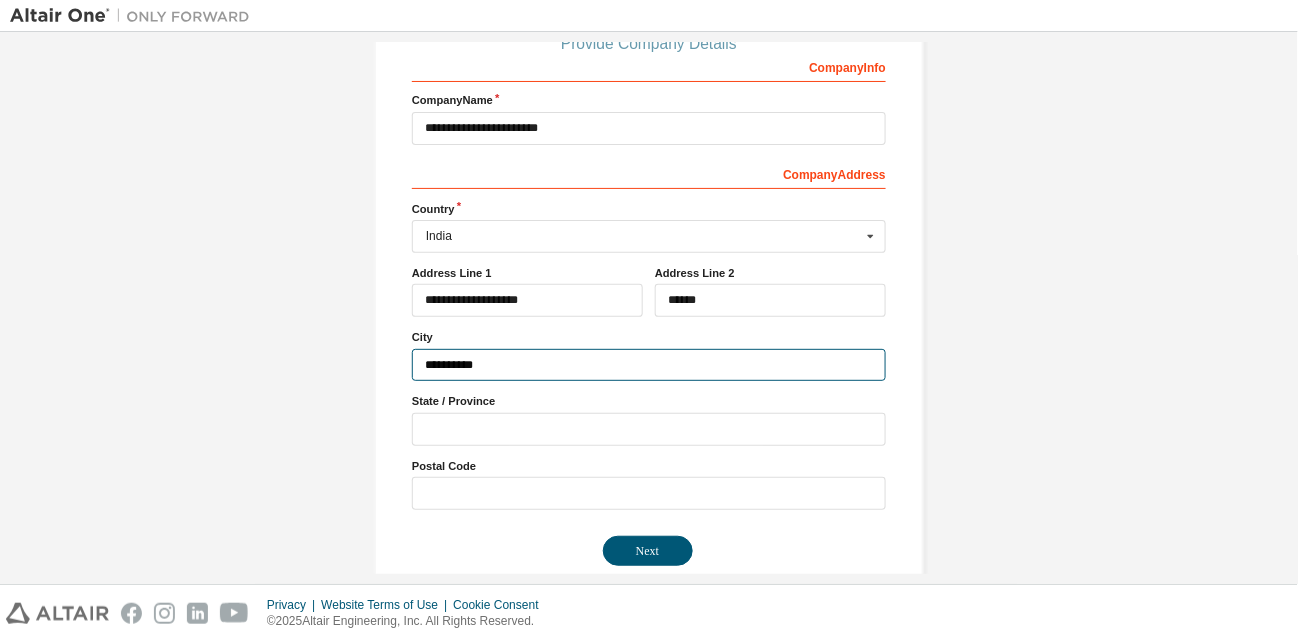 type on "**********" 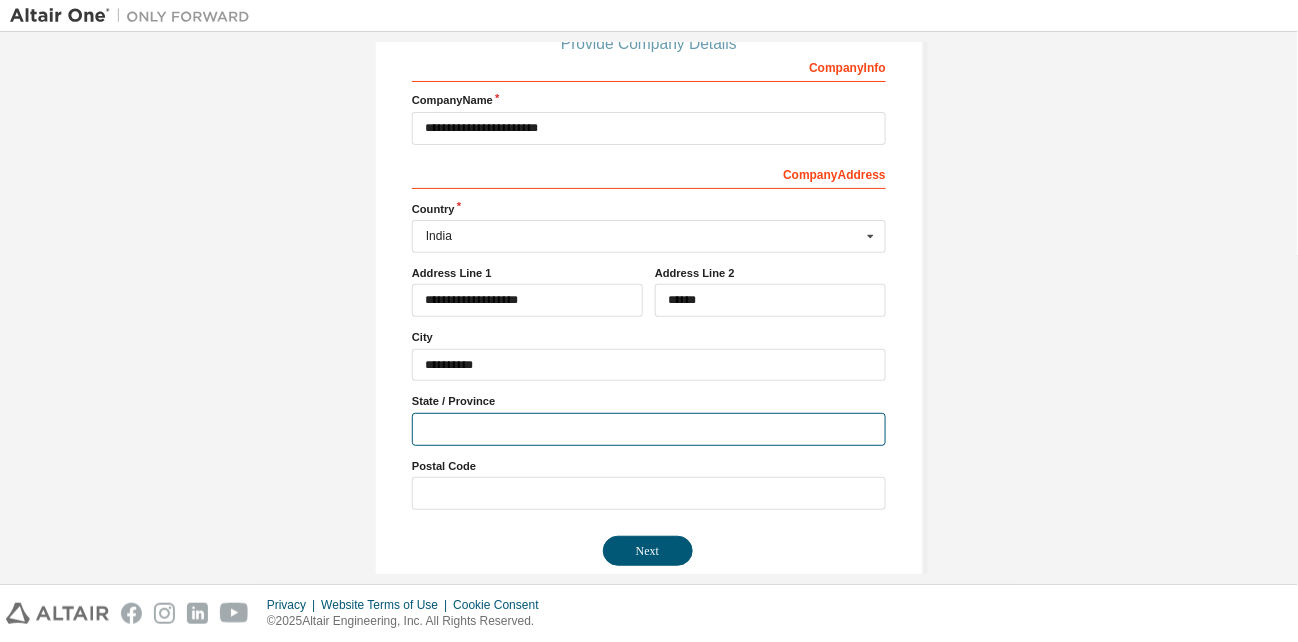 click at bounding box center (649, 429) 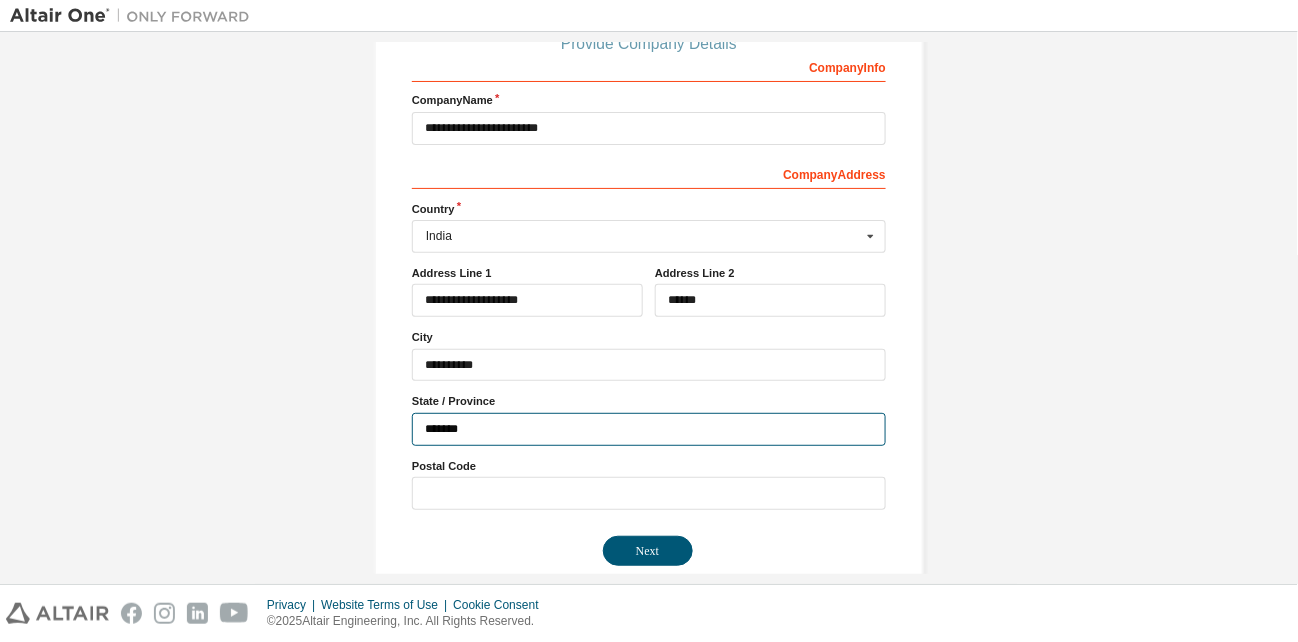 type on "*******" 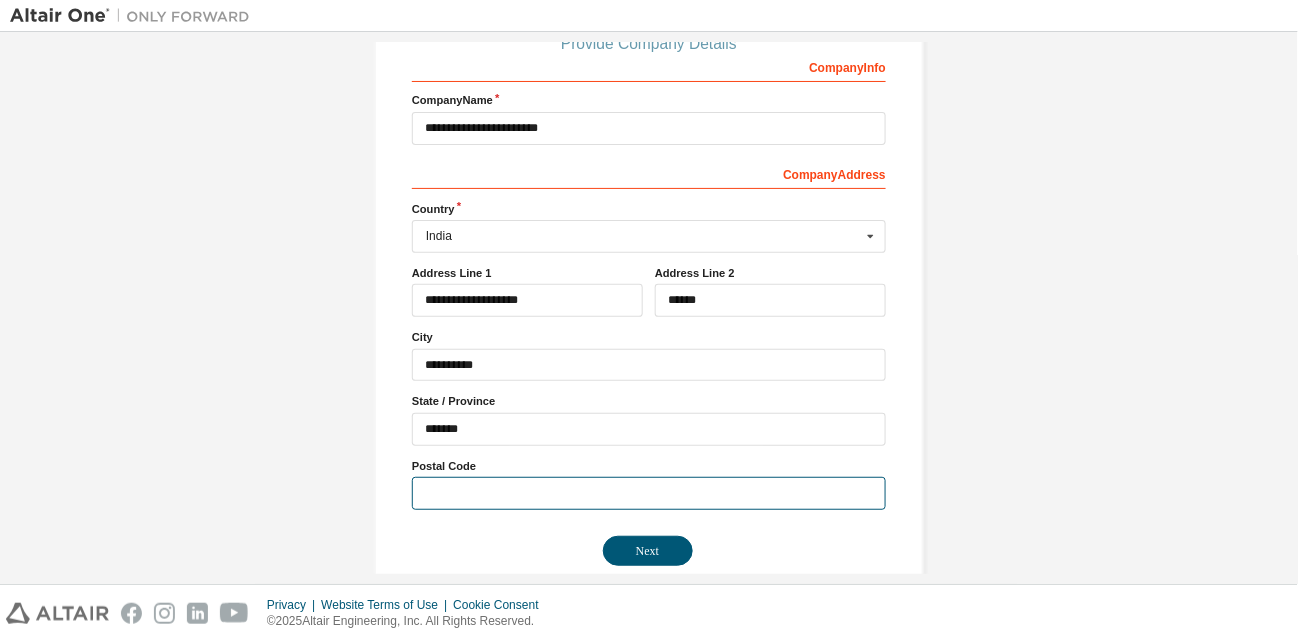 click at bounding box center [649, 493] 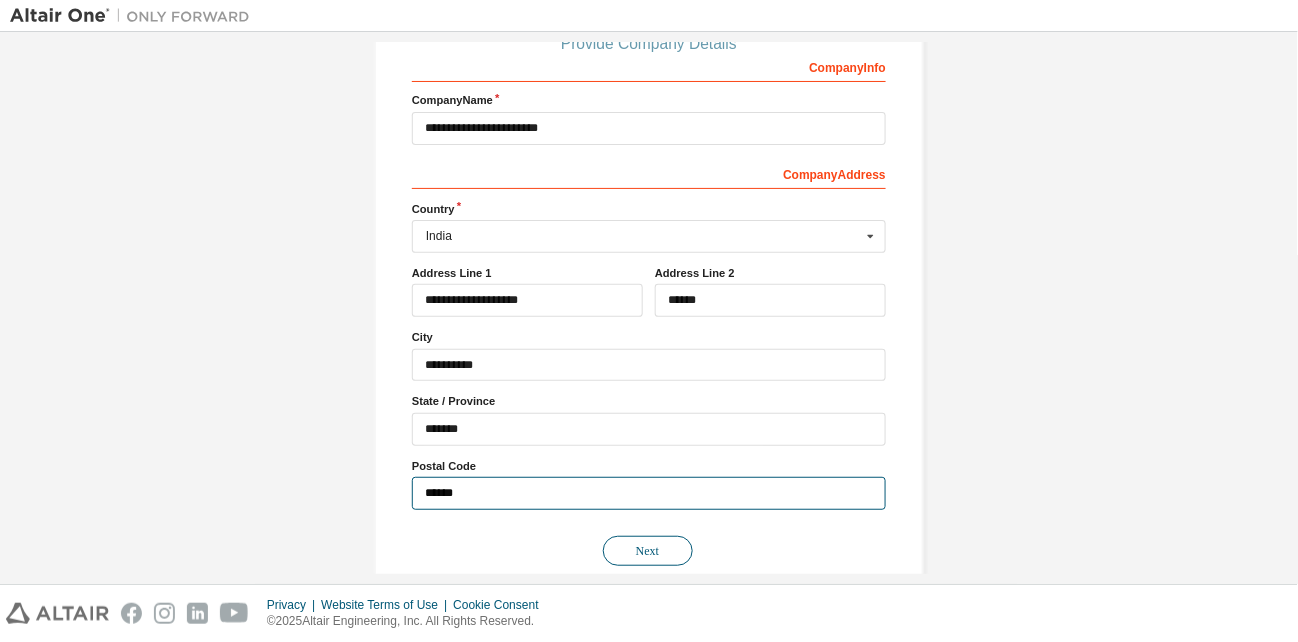 type on "******" 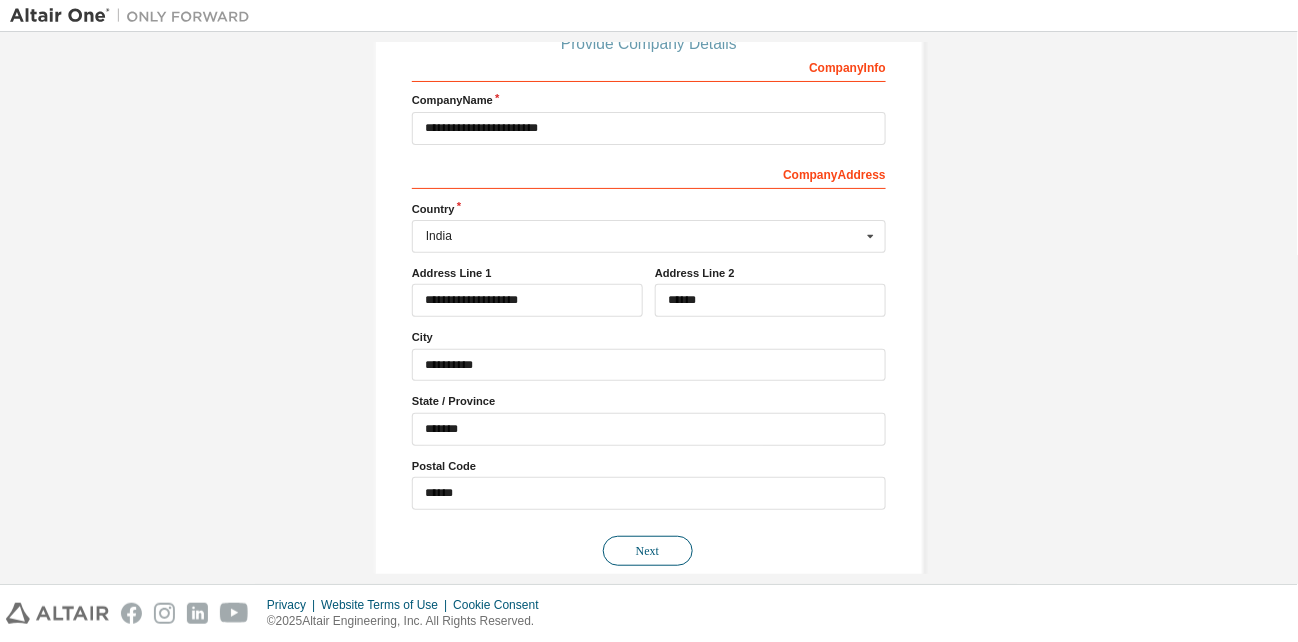 click on "Next" at bounding box center [648, 551] 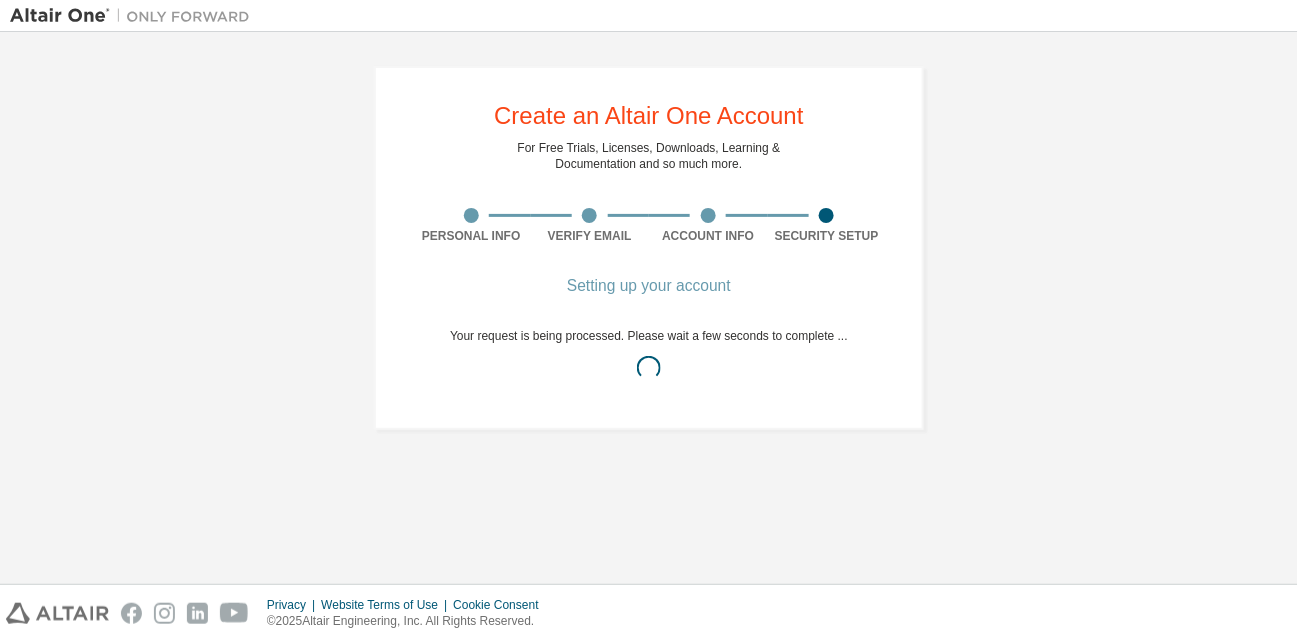scroll, scrollTop: 0, scrollLeft: 0, axis: both 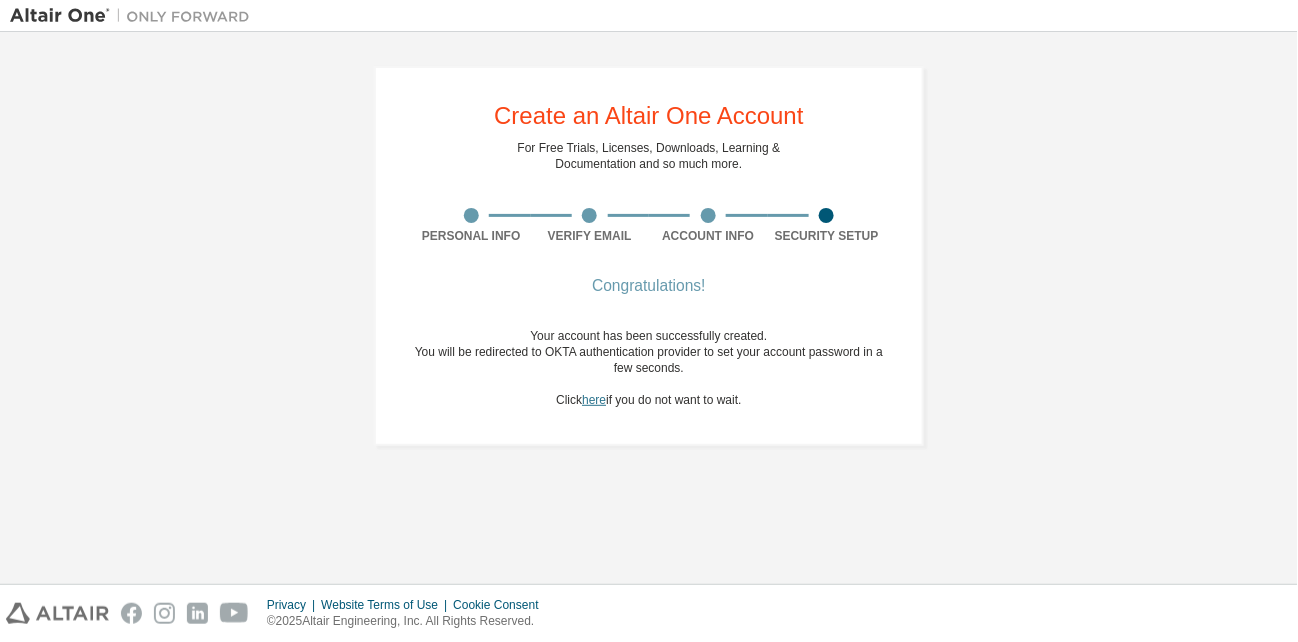 click on "here" at bounding box center [594, 400] 